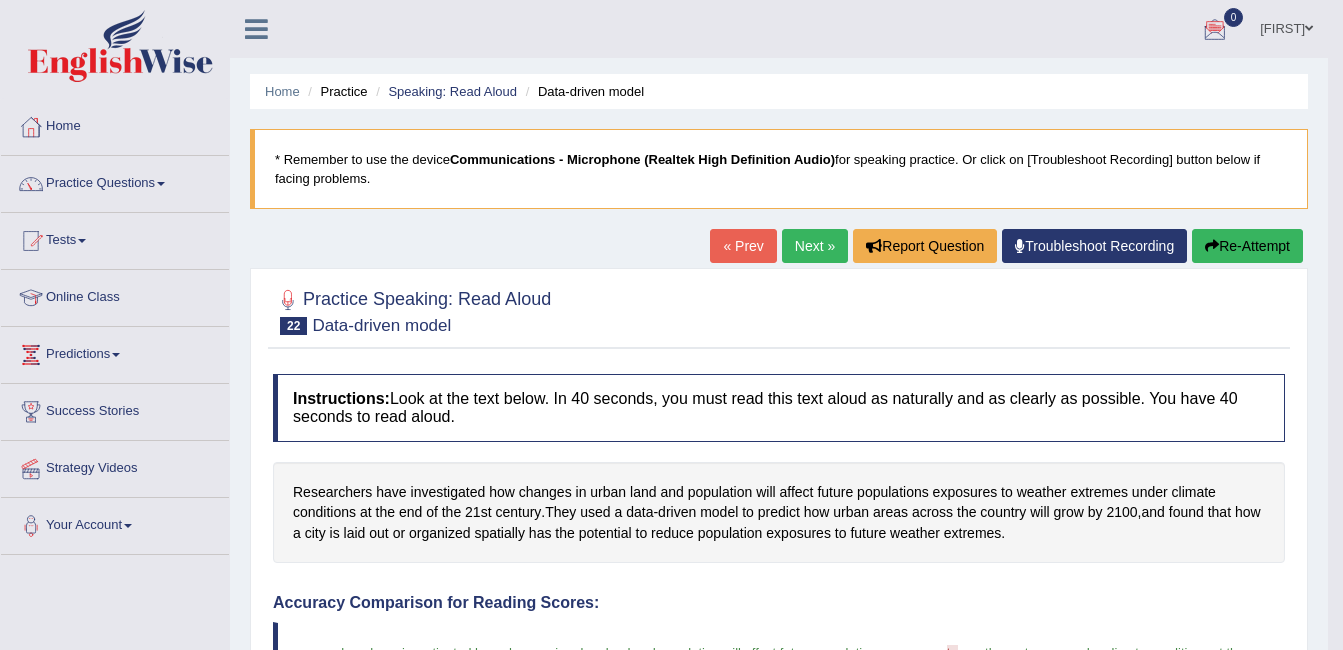 scroll, scrollTop: 0, scrollLeft: 0, axis: both 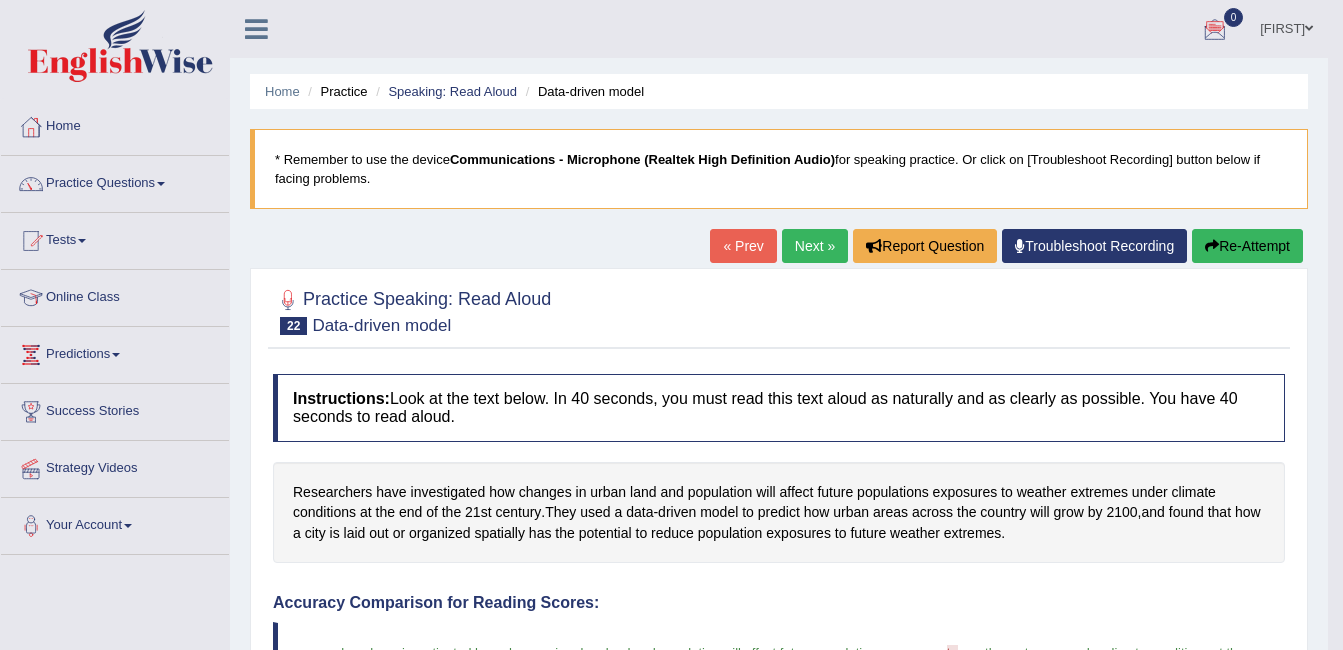 click on "Online Class" at bounding box center [115, 295] 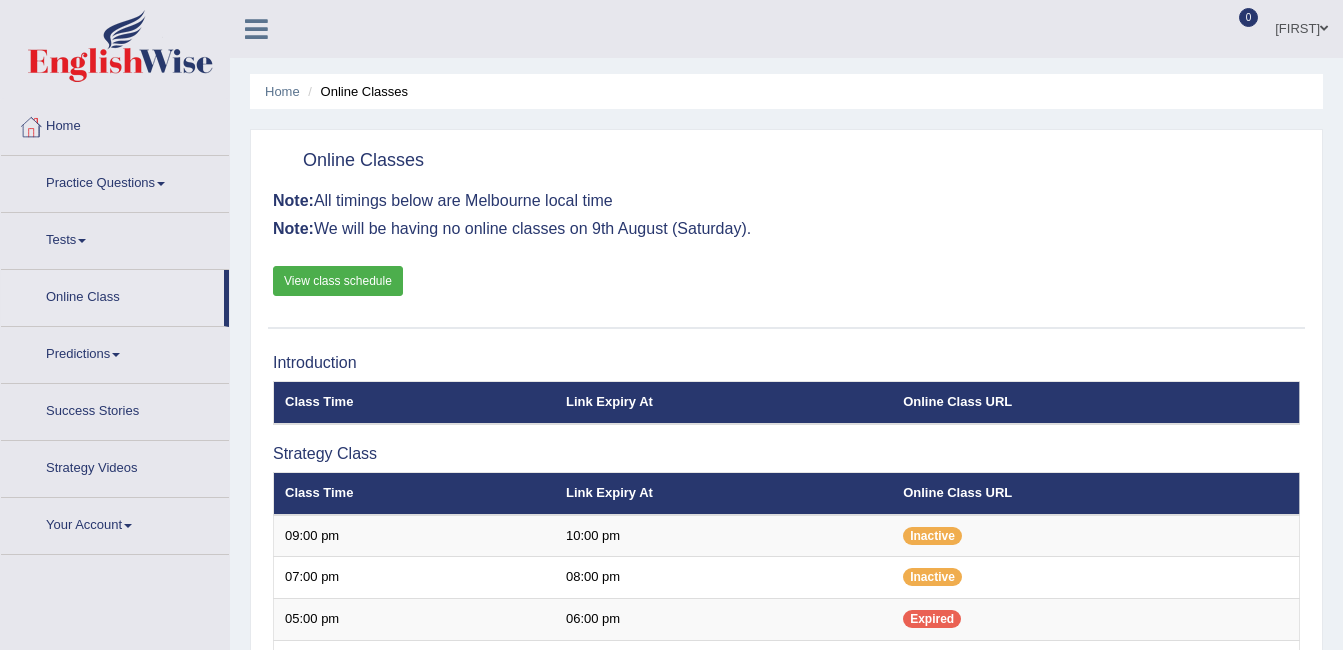 scroll, scrollTop: 0, scrollLeft: 0, axis: both 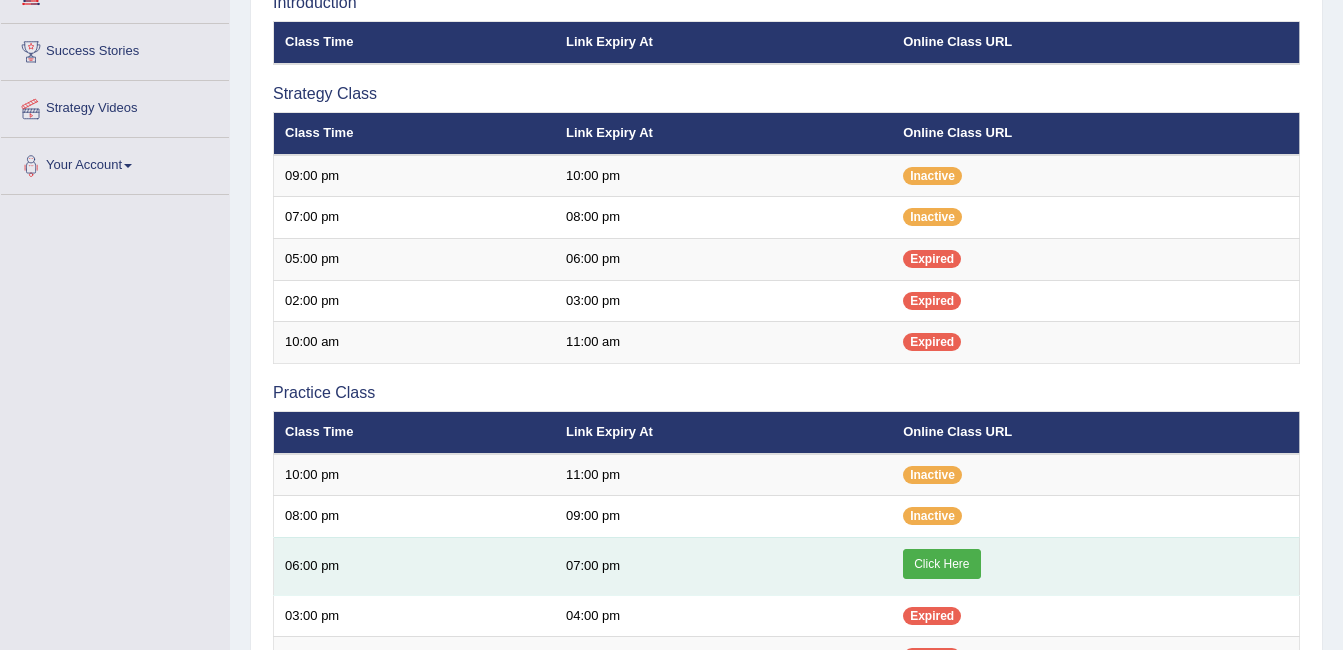 click on "Click Here" at bounding box center [941, 564] 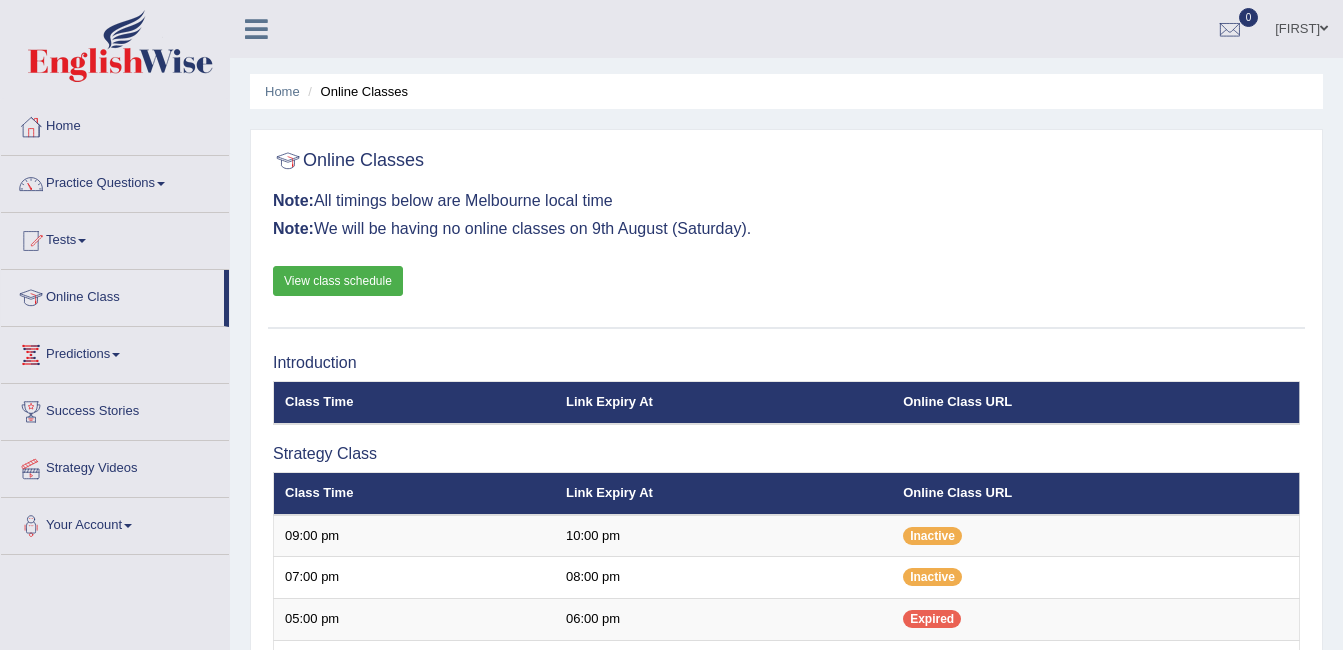 scroll, scrollTop: 360, scrollLeft: 0, axis: vertical 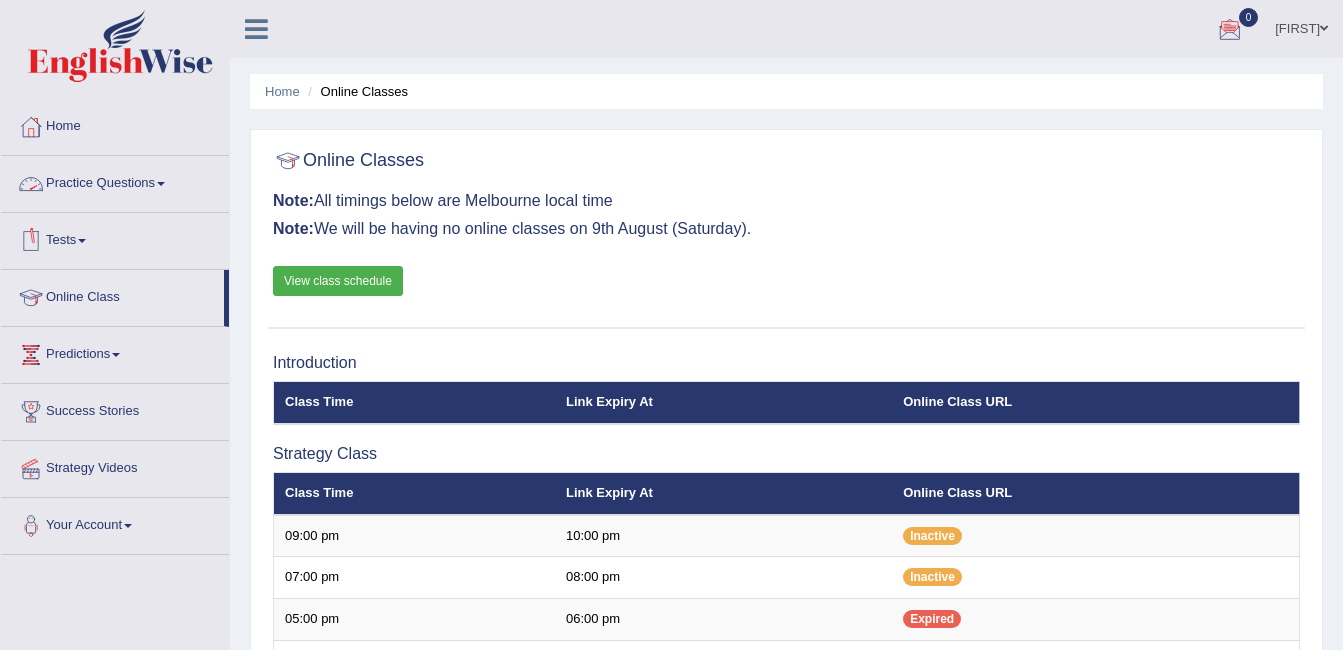 click on "Practice Questions" at bounding box center [115, 181] 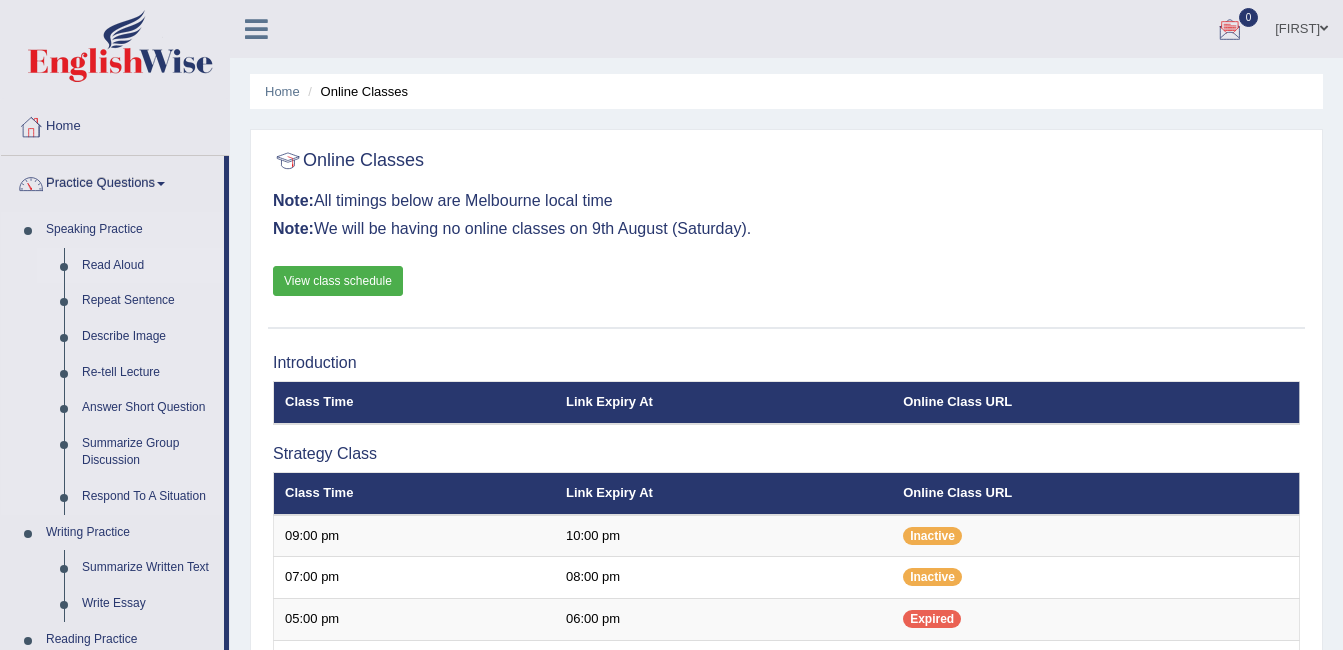 click on "Read Aloud" at bounding box center [148, 266] 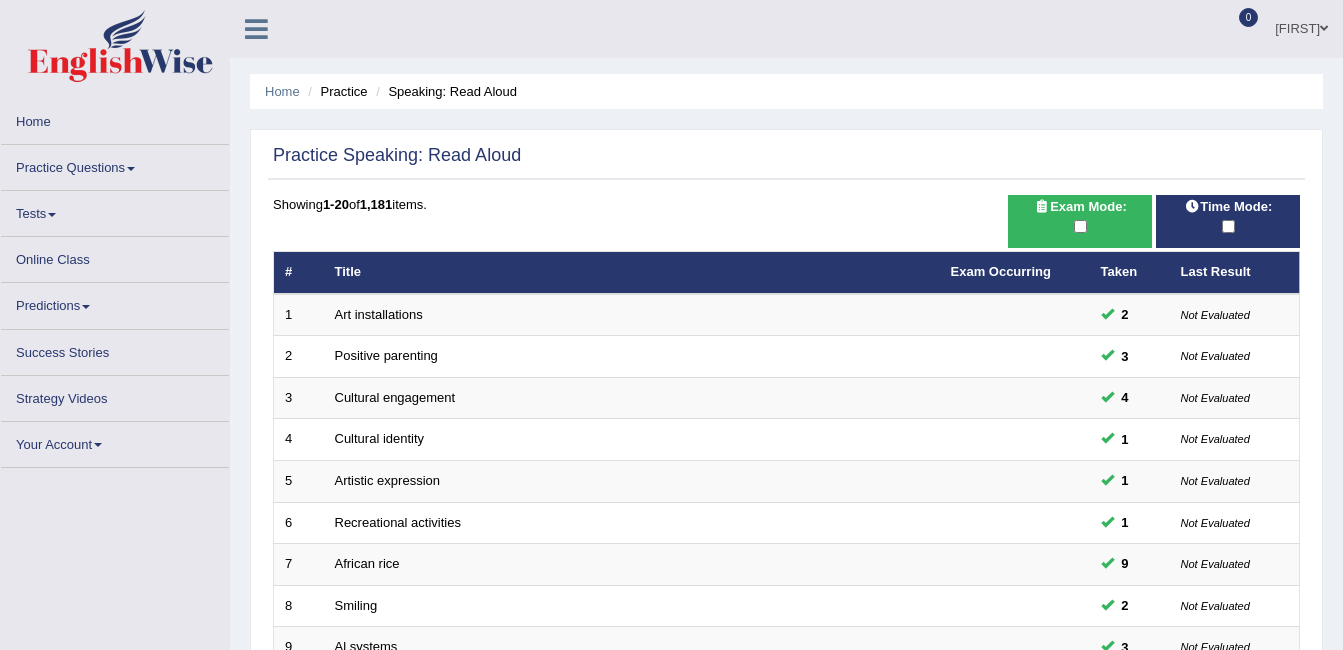 scroll, scrollTop: 0, scrollLeft: 0, axis: both 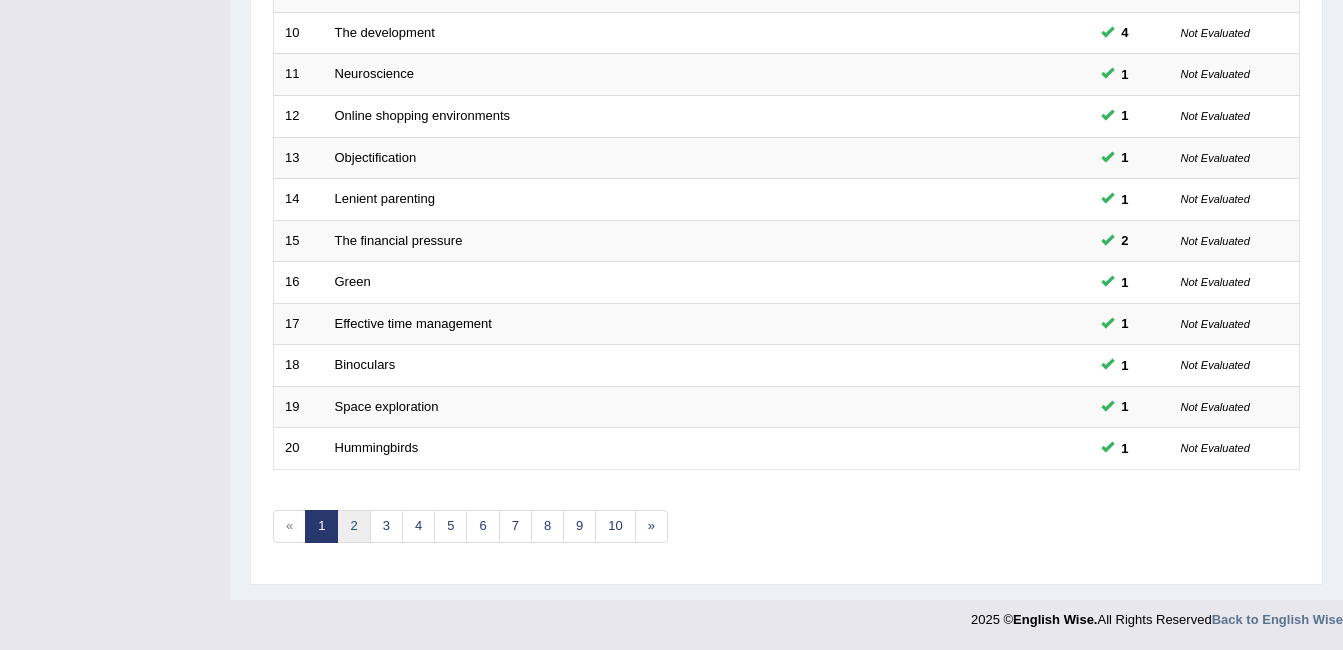 click on "2" at bounding box center [353, 526] 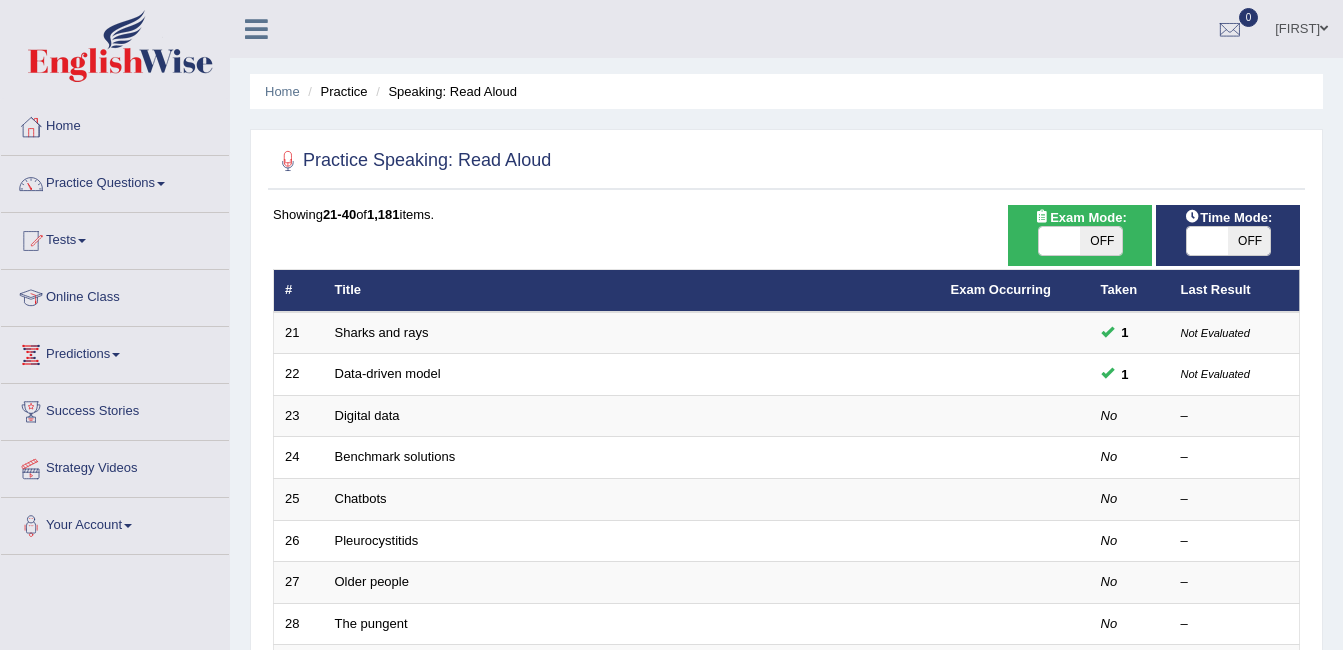 scroll, scrollTop: 0, scrollLeft: 0, axis: both 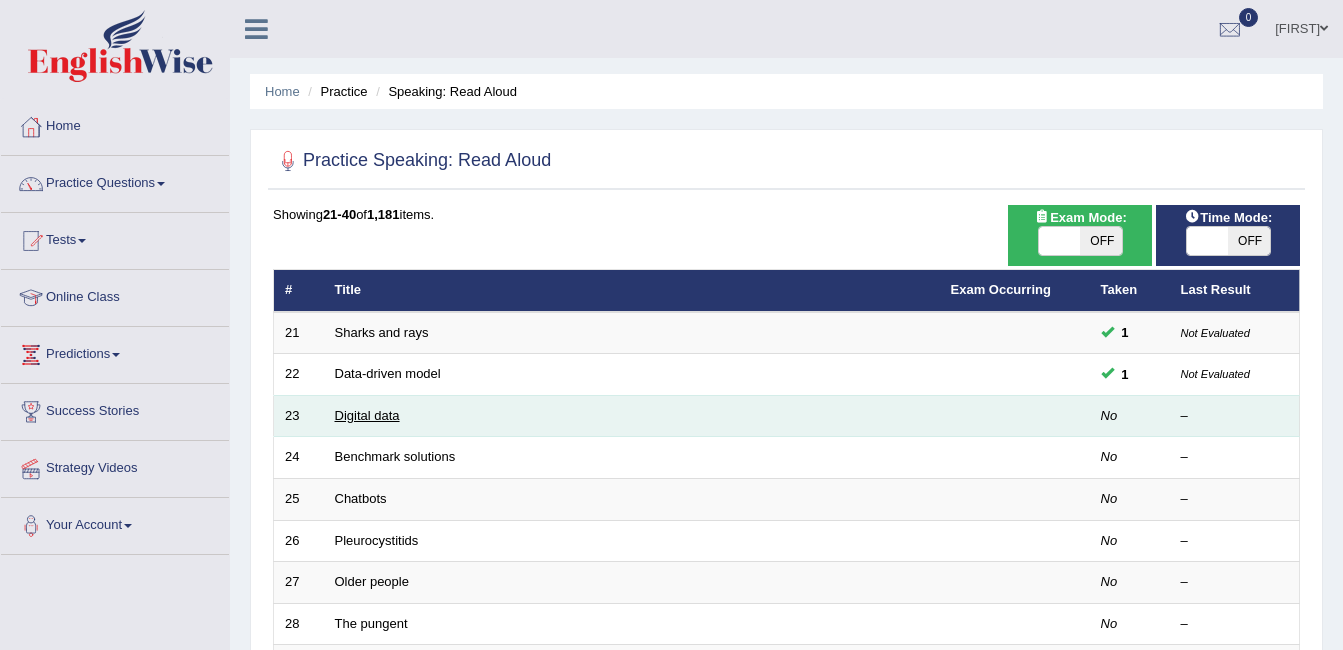 click on "Digital data" at bounding box center [367, 415] 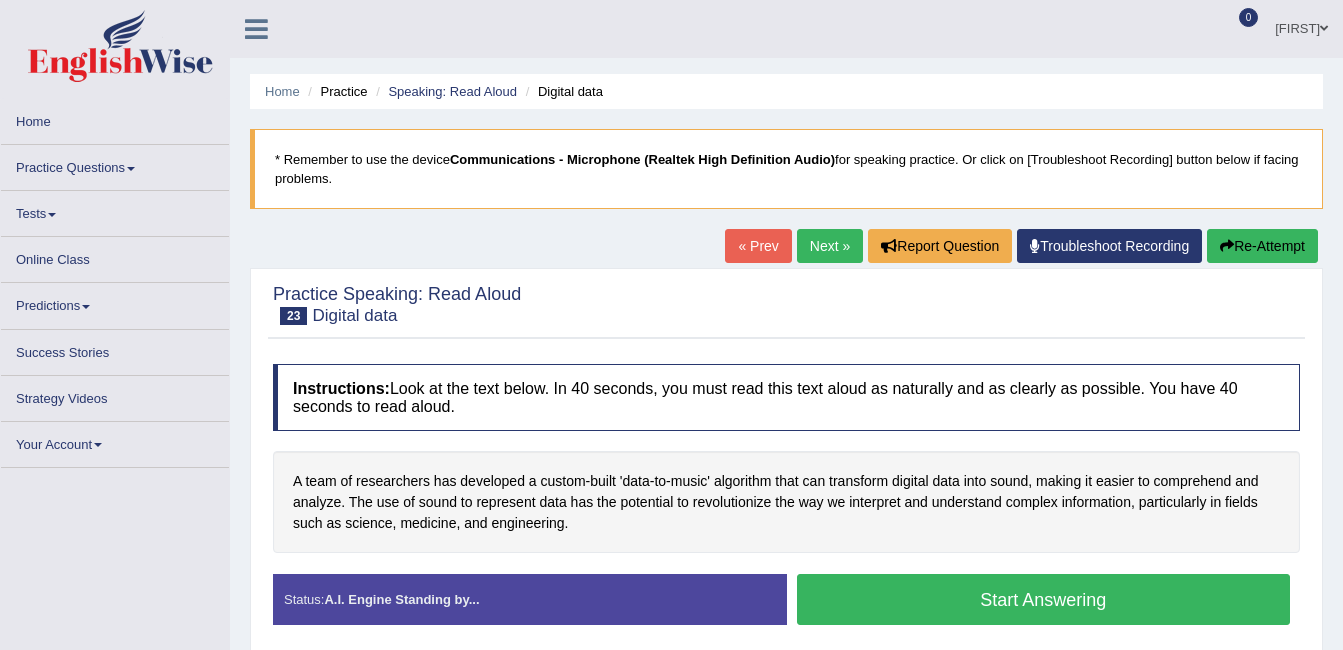 scroll, scrollTop: 0, scrollLeft: 0, axis: both 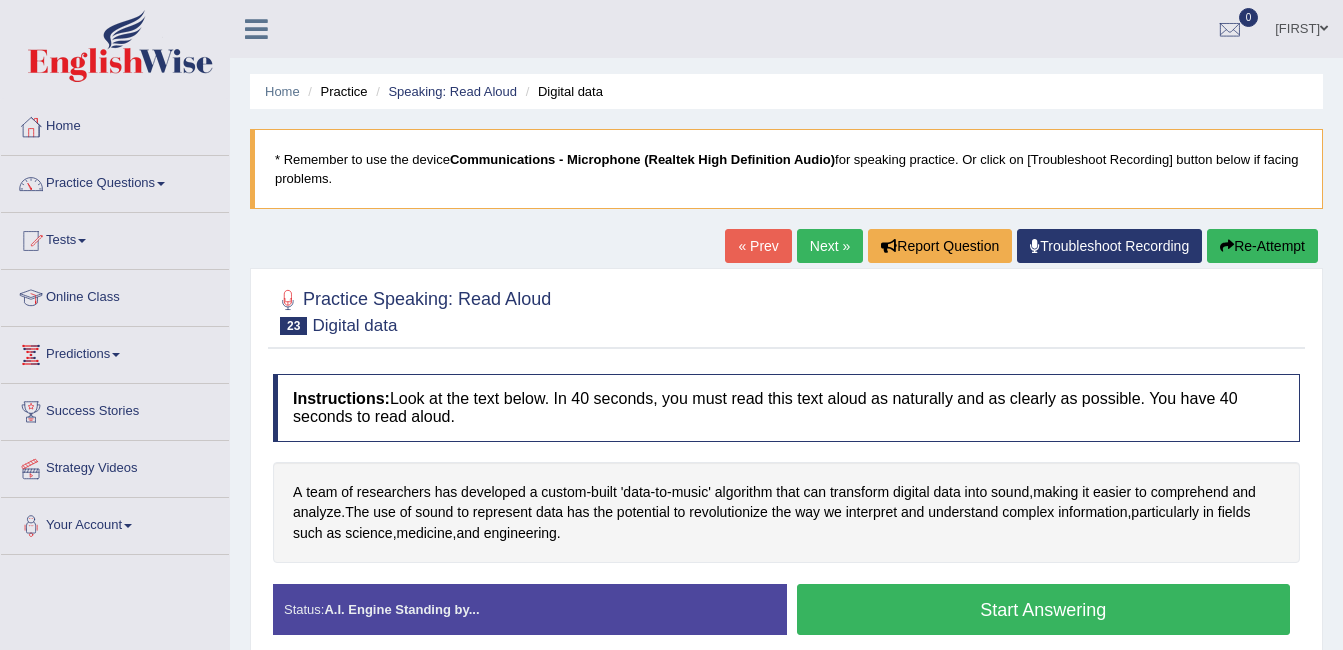 click on "Start Answering" at bounding box center (1044, 609) 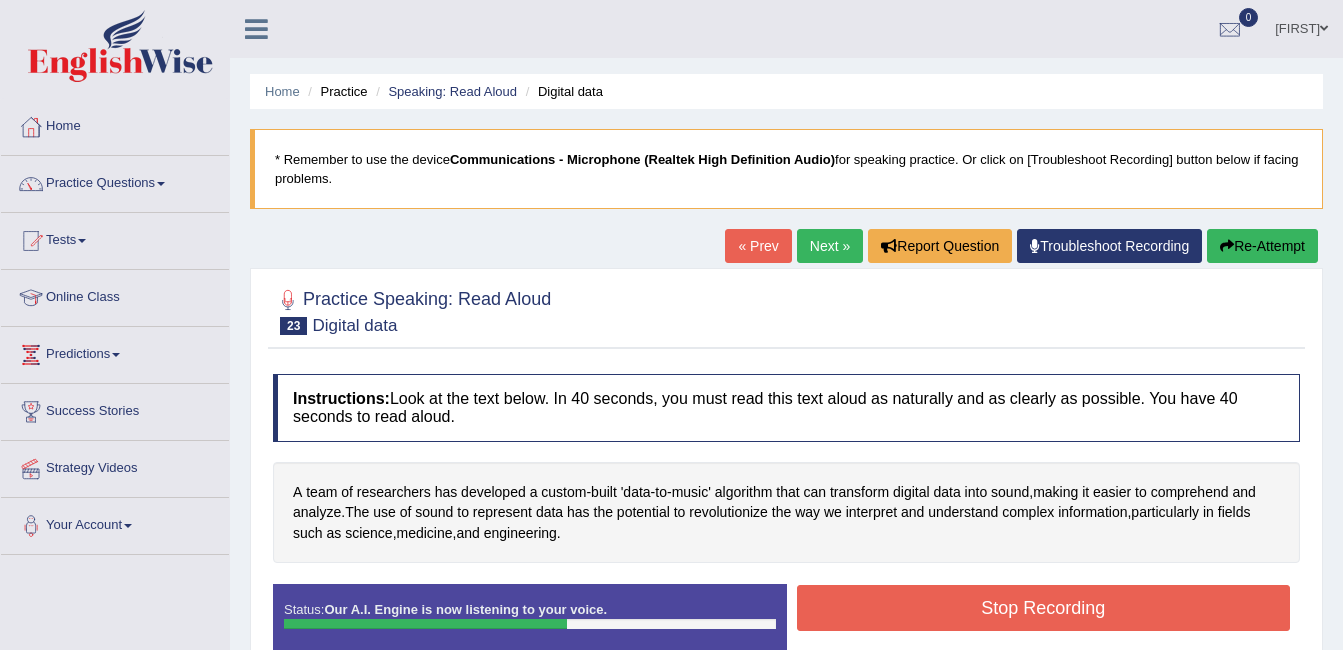 click on "Stop Recording" at bounding box center (1044, 608) 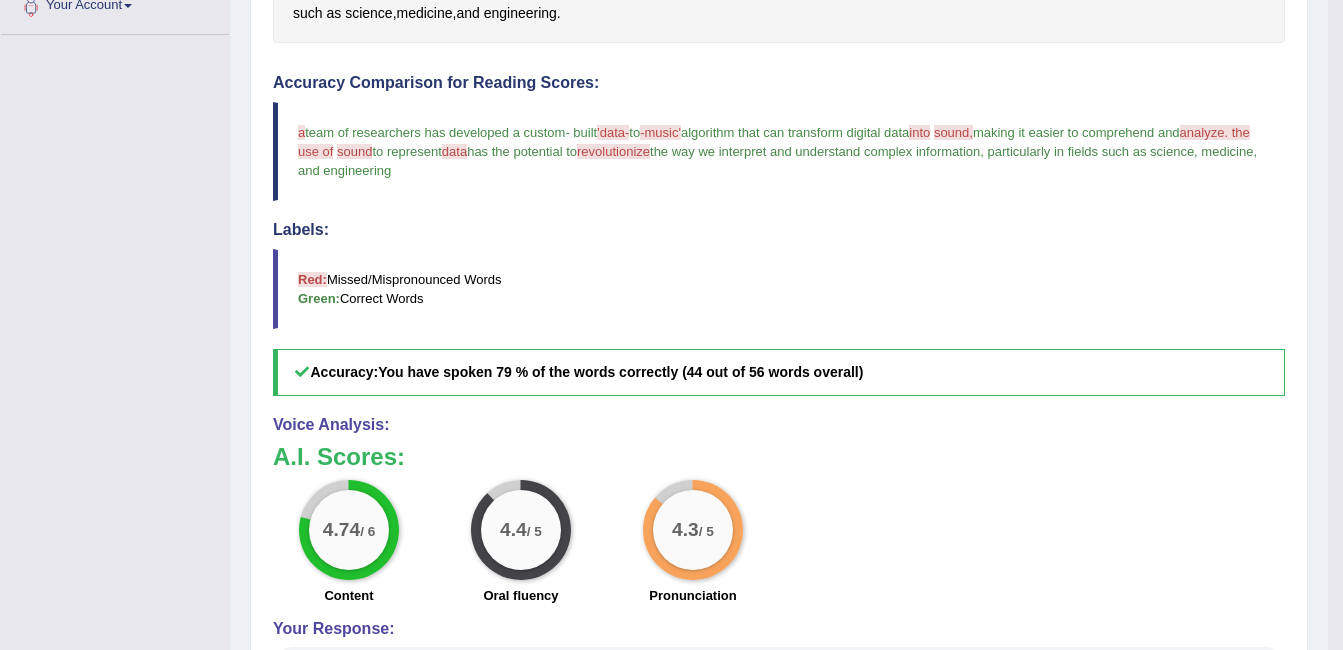 scroll, scrollTop: 517, scrollLeft: 0, axis: vertical 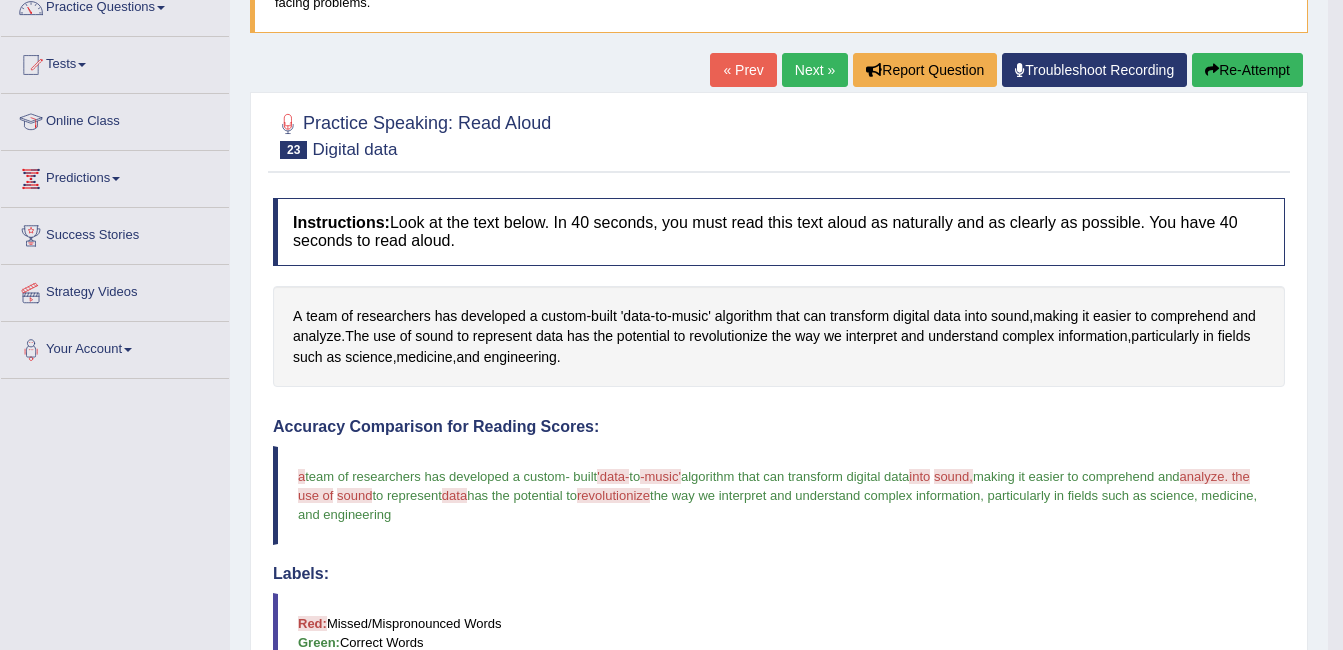 click on "Next »" at bounding box center (815, 70) 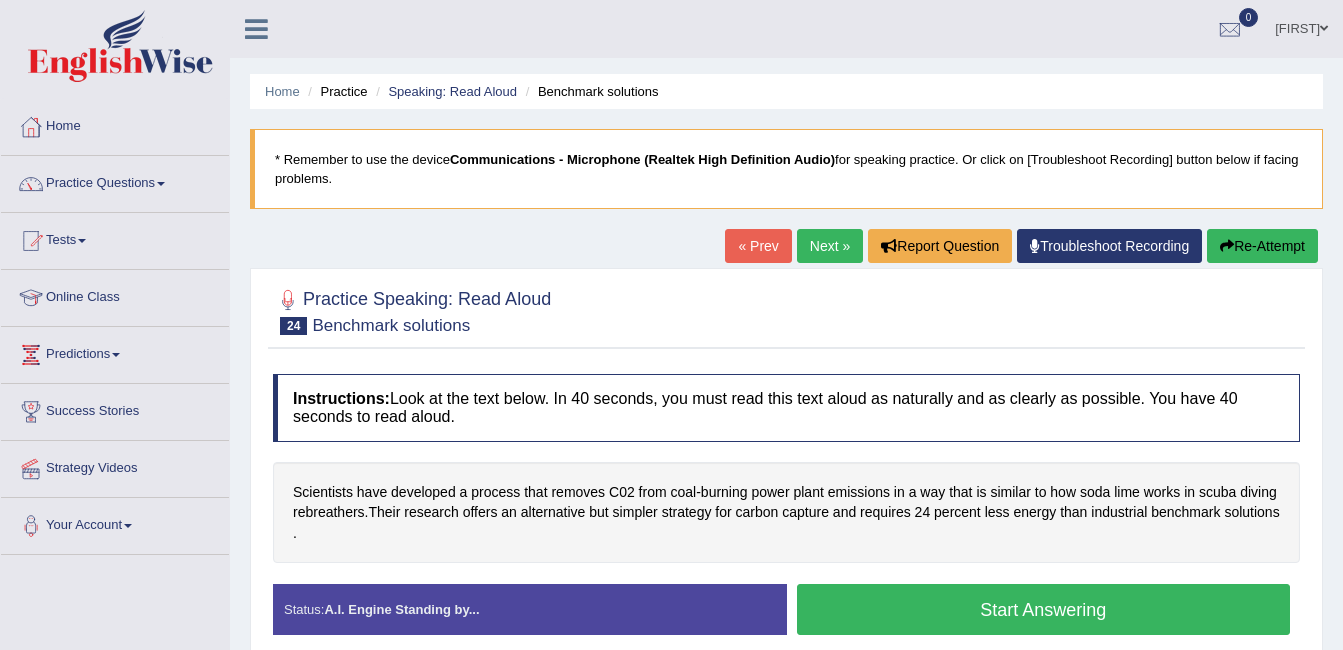 scroll, scrollTop: 0, scrollLeft: 0, axis: both 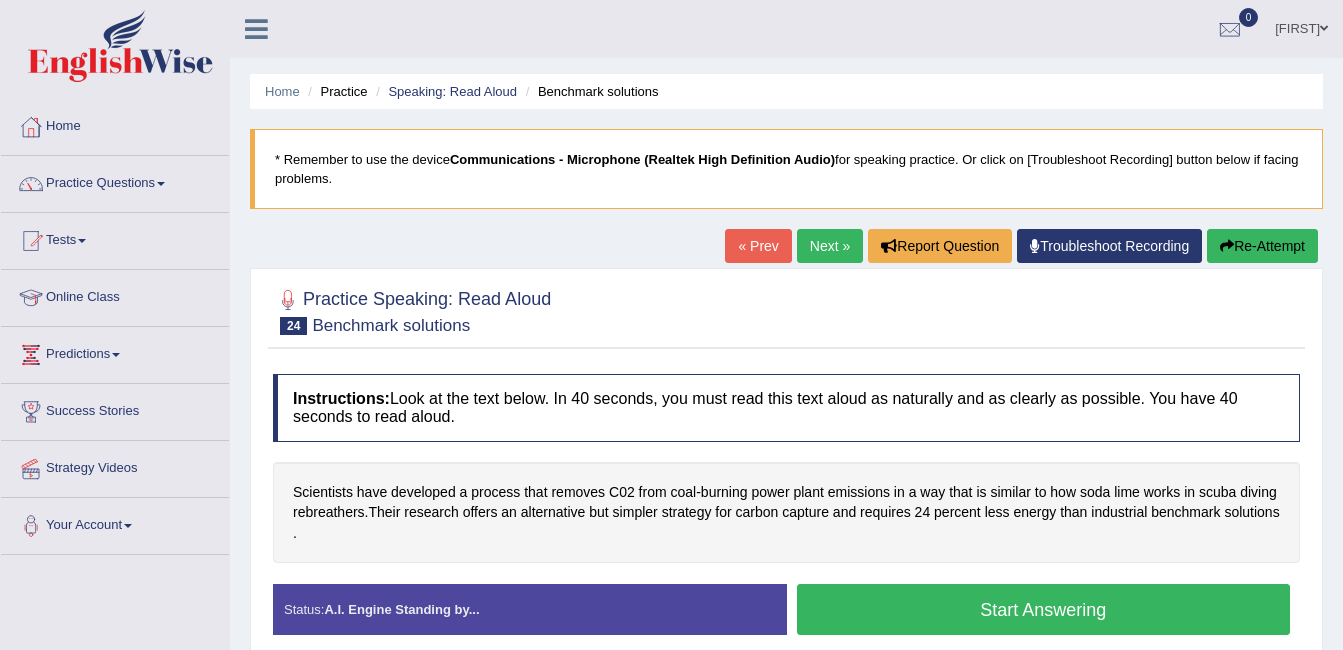 click on "Start Answering" at bounding box center (1044, 609) 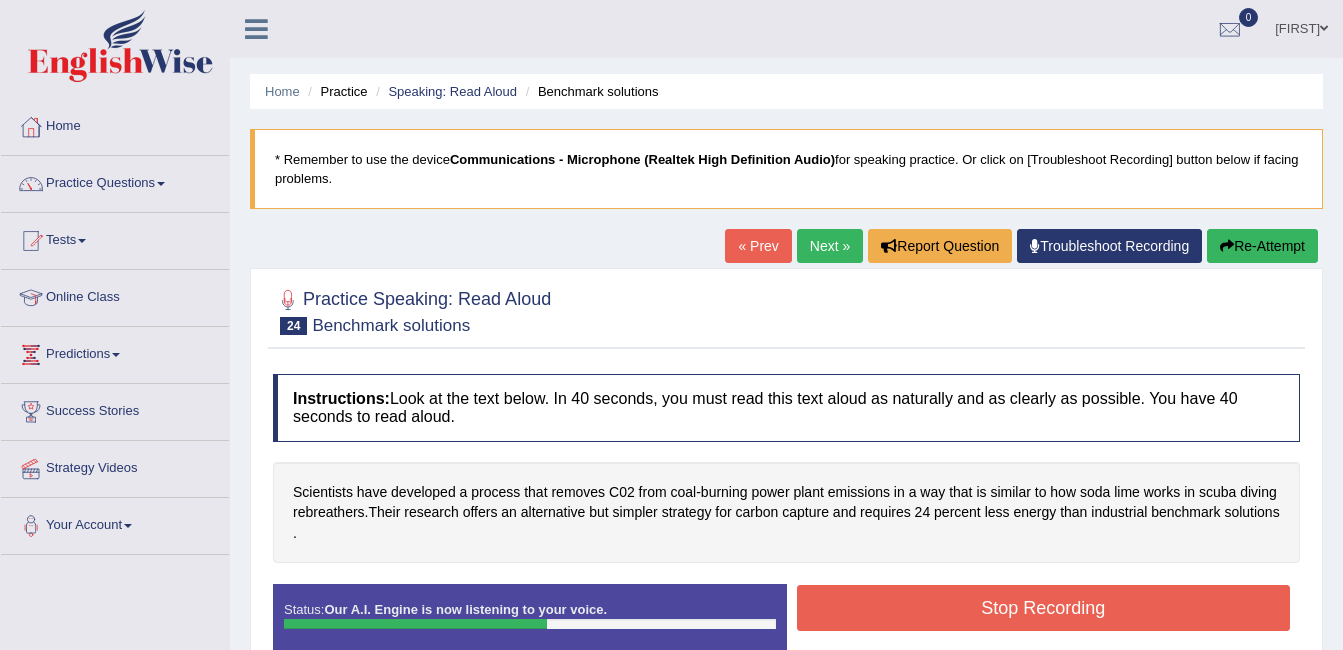 click on "Stop Recording" at bounding box center [1044, 608] 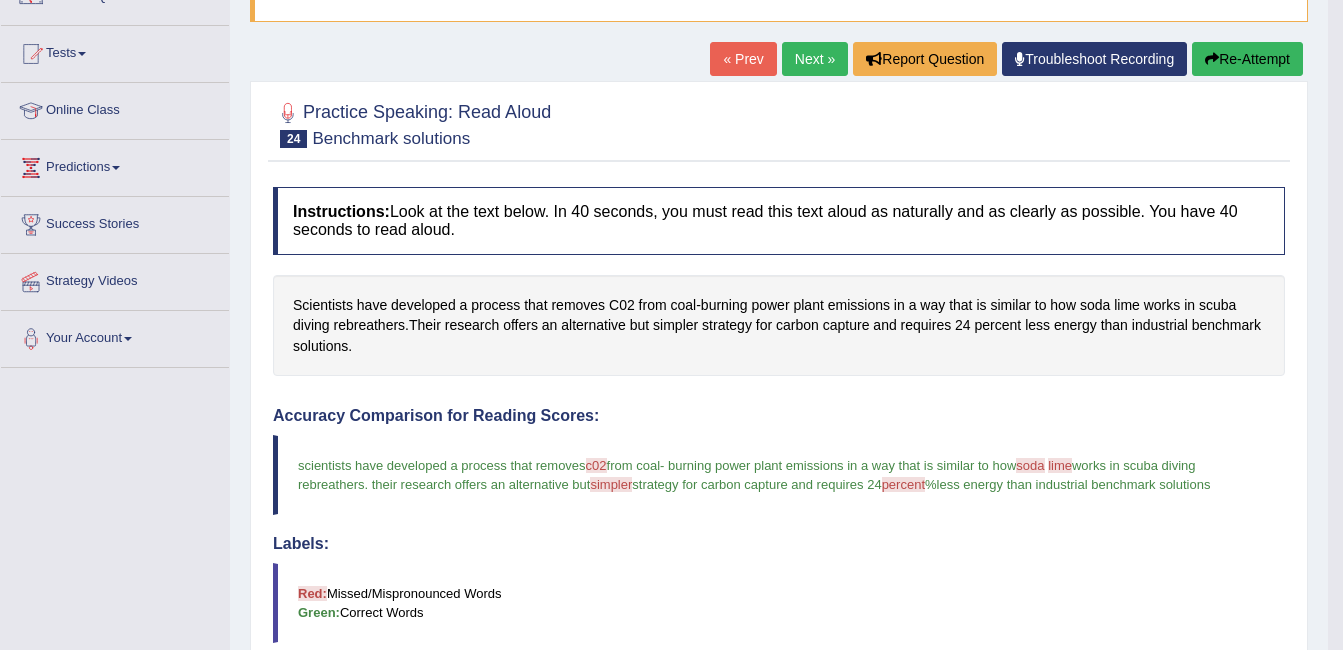 scroll, scrollTop: 321, scrollLeft: 0, axis: vertical 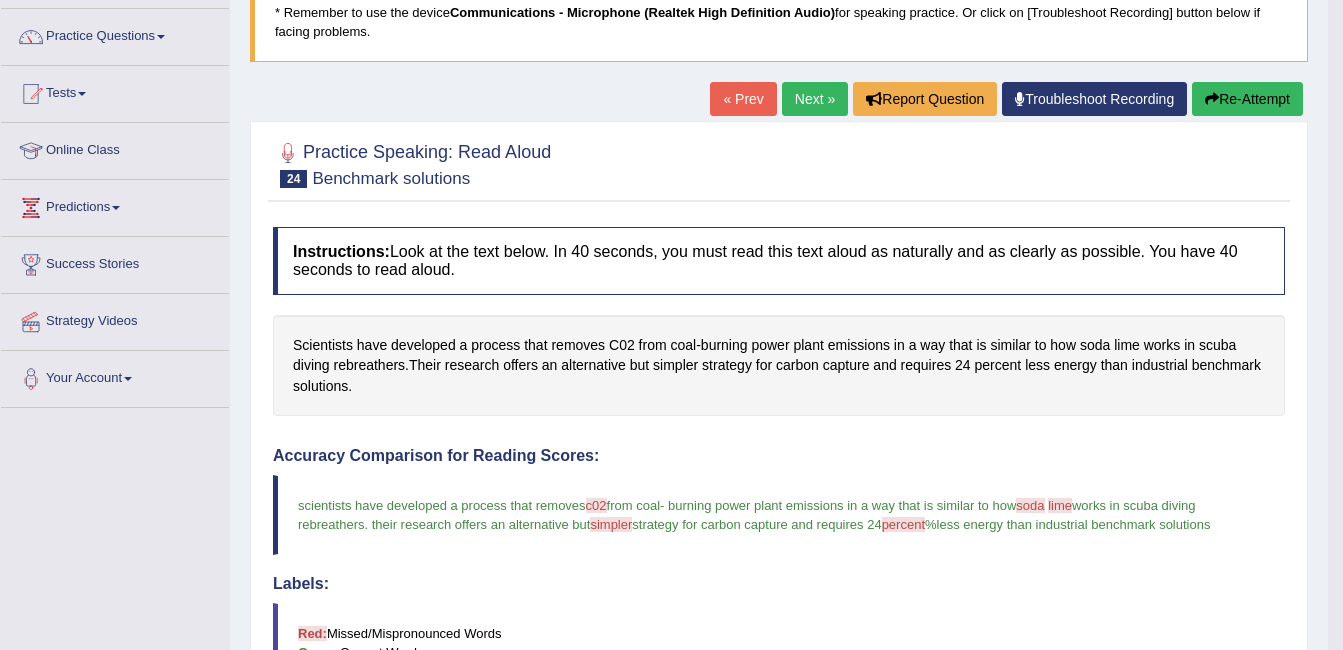 click on "Next »" at bounding box center (815, 99) 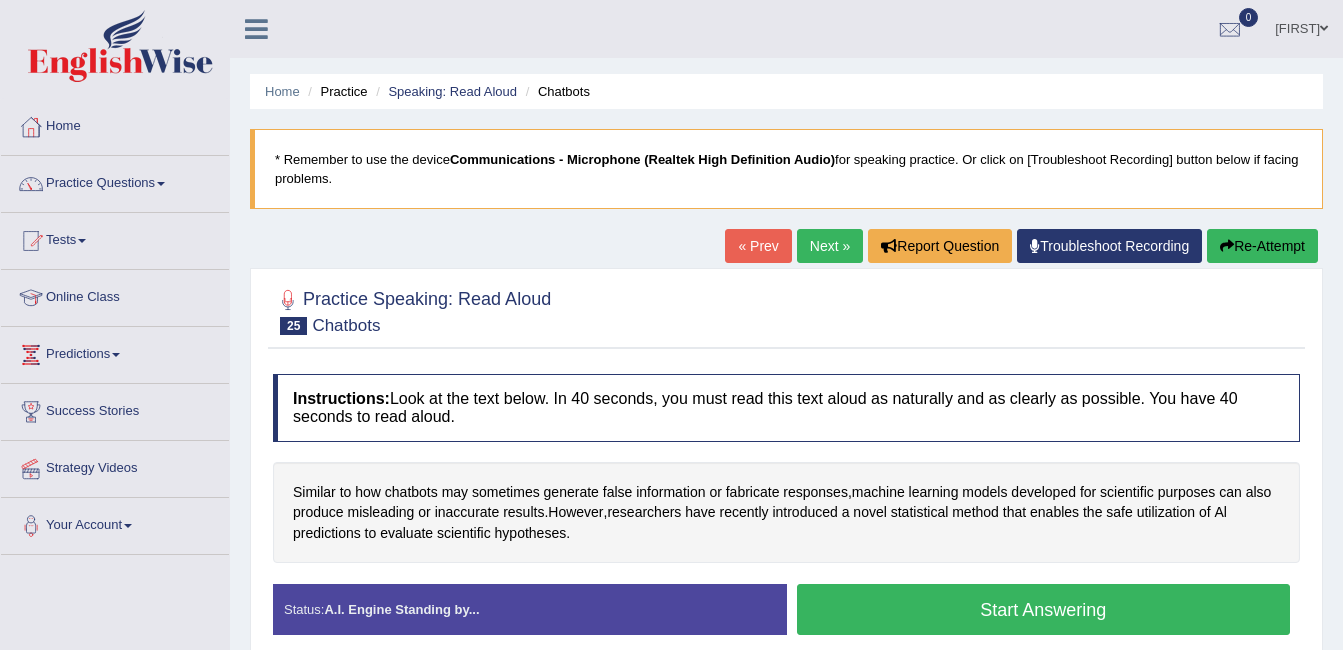 scroll, scrollTop: 0, scrollLeft: 0, axis: both 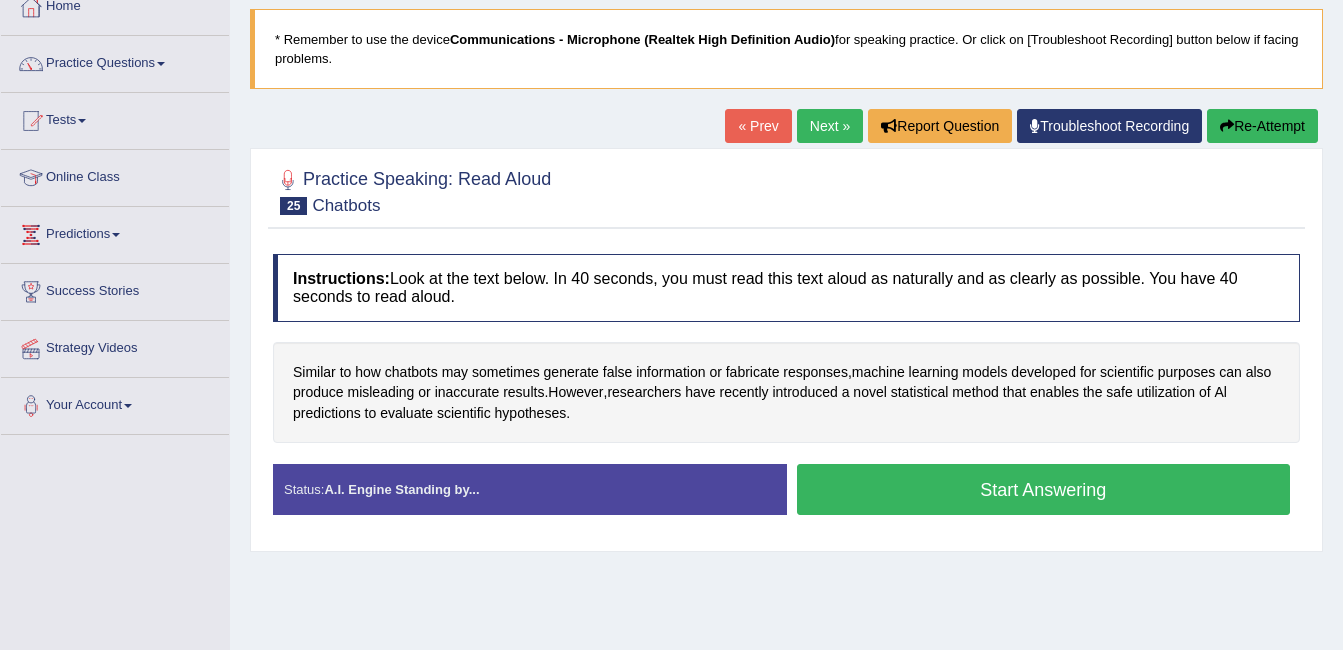 click on "Start Answering" at bounding box center [1044, 489] 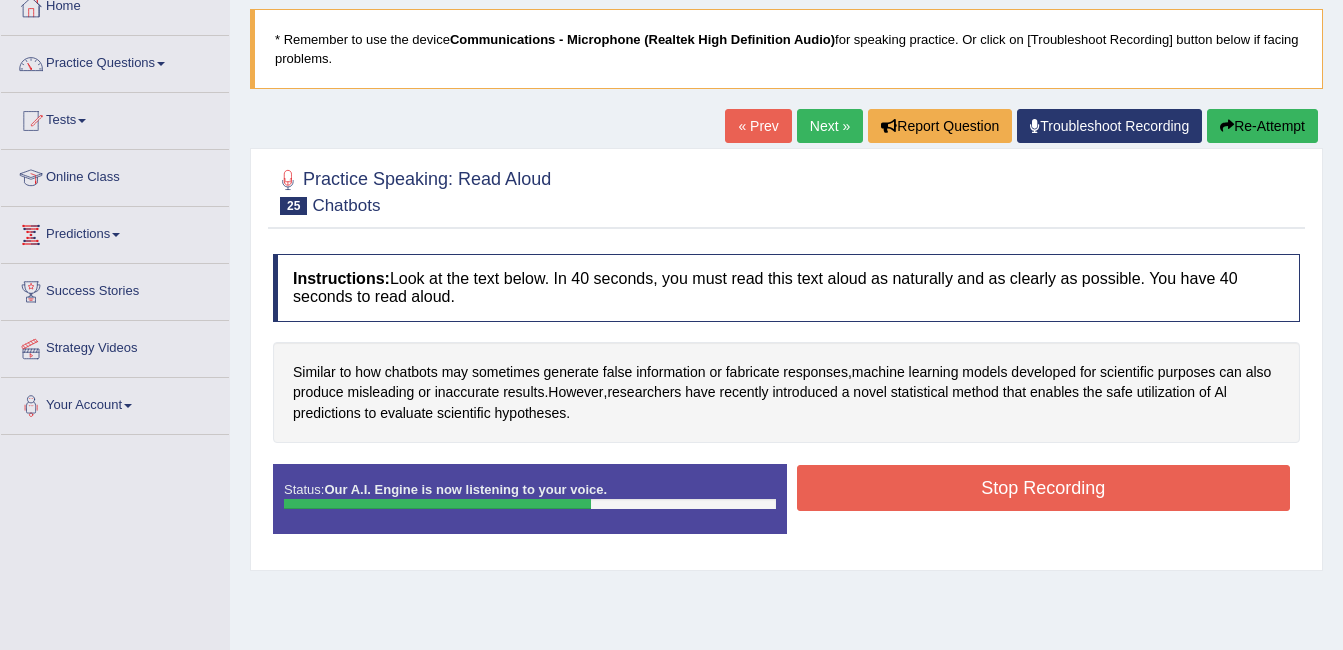 click on "Stop Recording" at bounding box center (1044, 488) 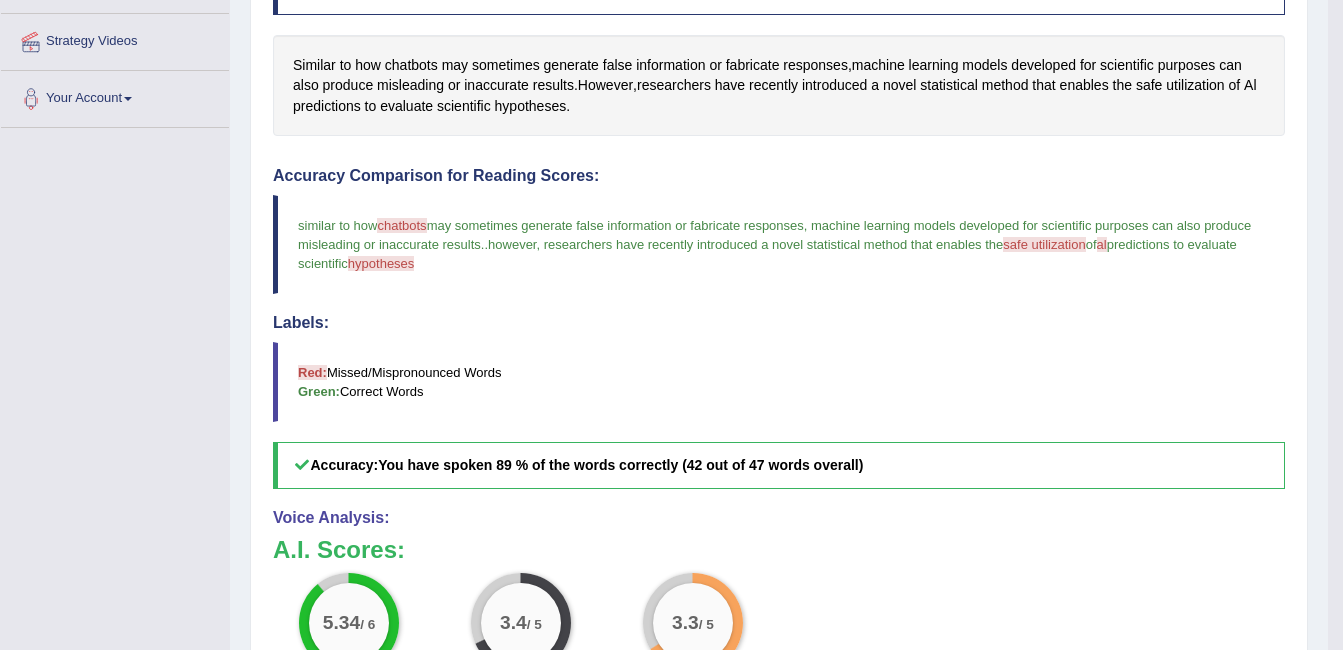 scroll, scrollTop: 440, scrollLeft: 0, axis: vertical 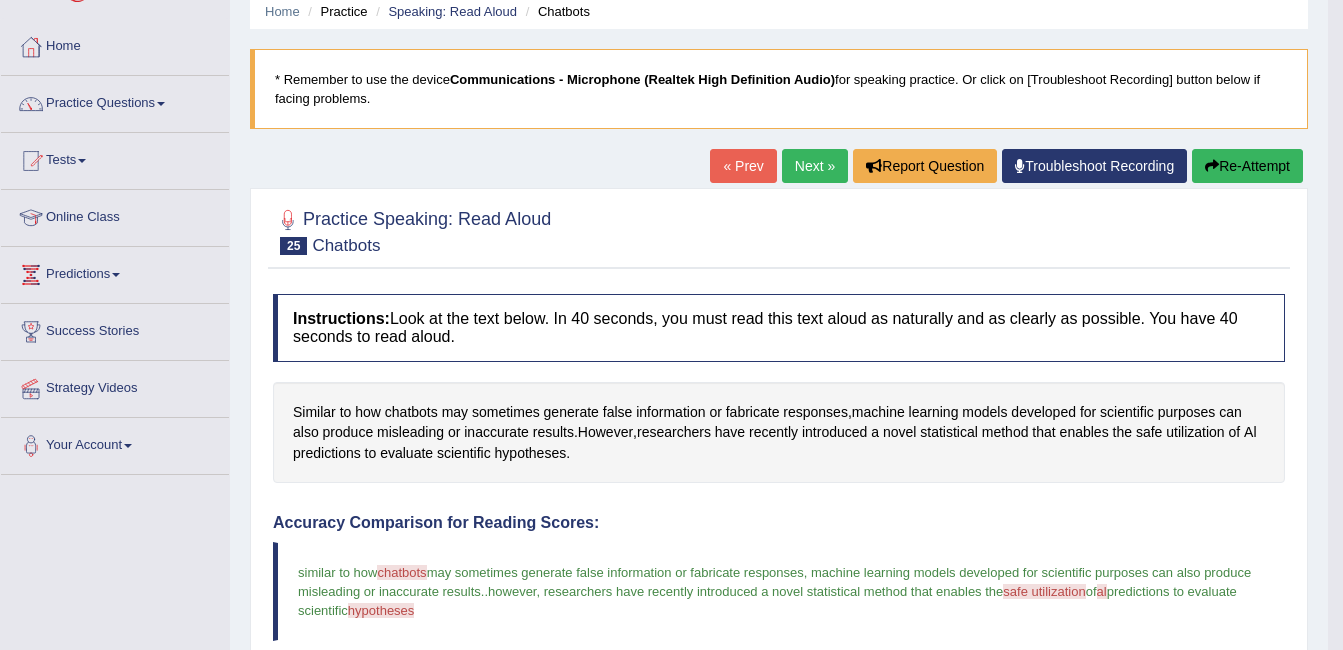 click on "Next »" at bounding box center (815, 166) 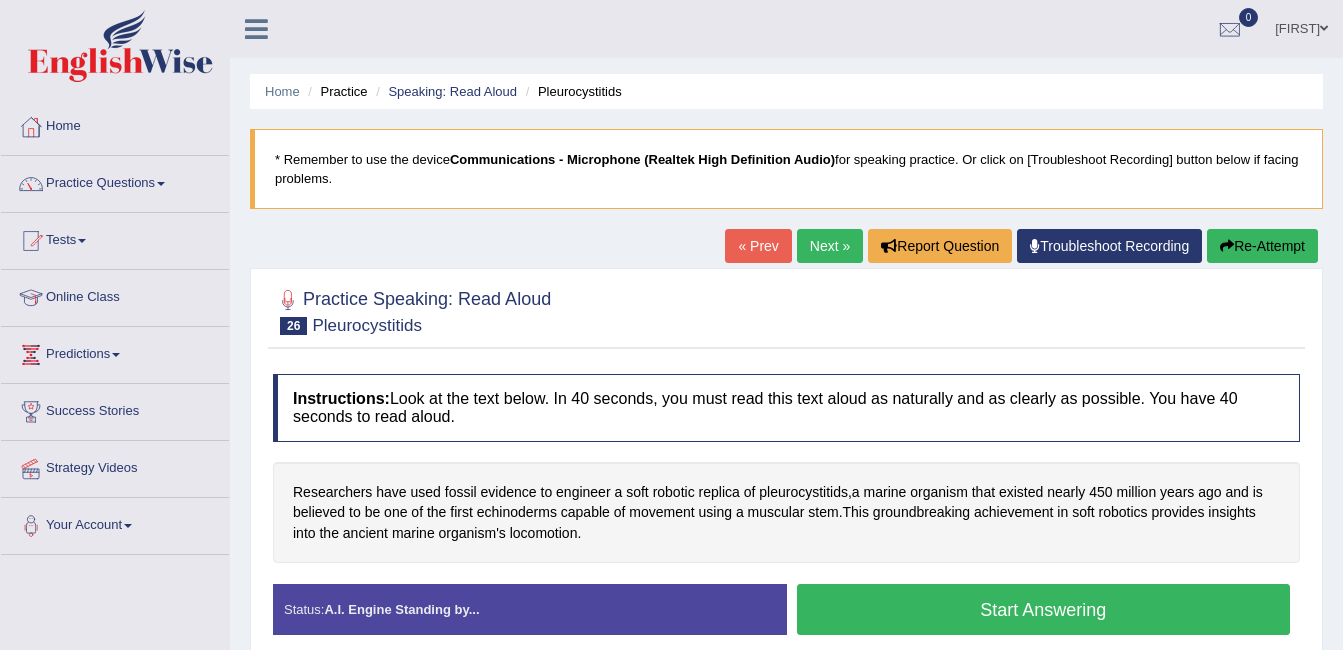 scroll, scrollTop: 0, scrollLeft: 0, axis: both 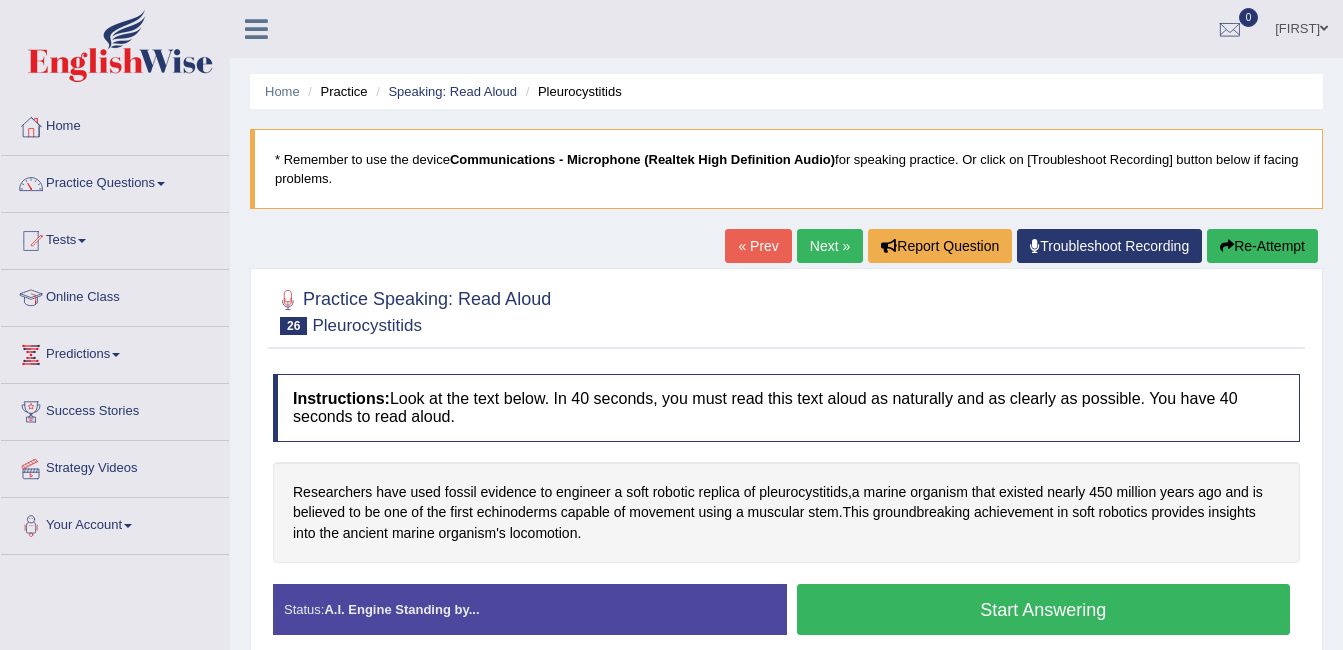 click on "Start Answering" at bounding box center [1044, 609] 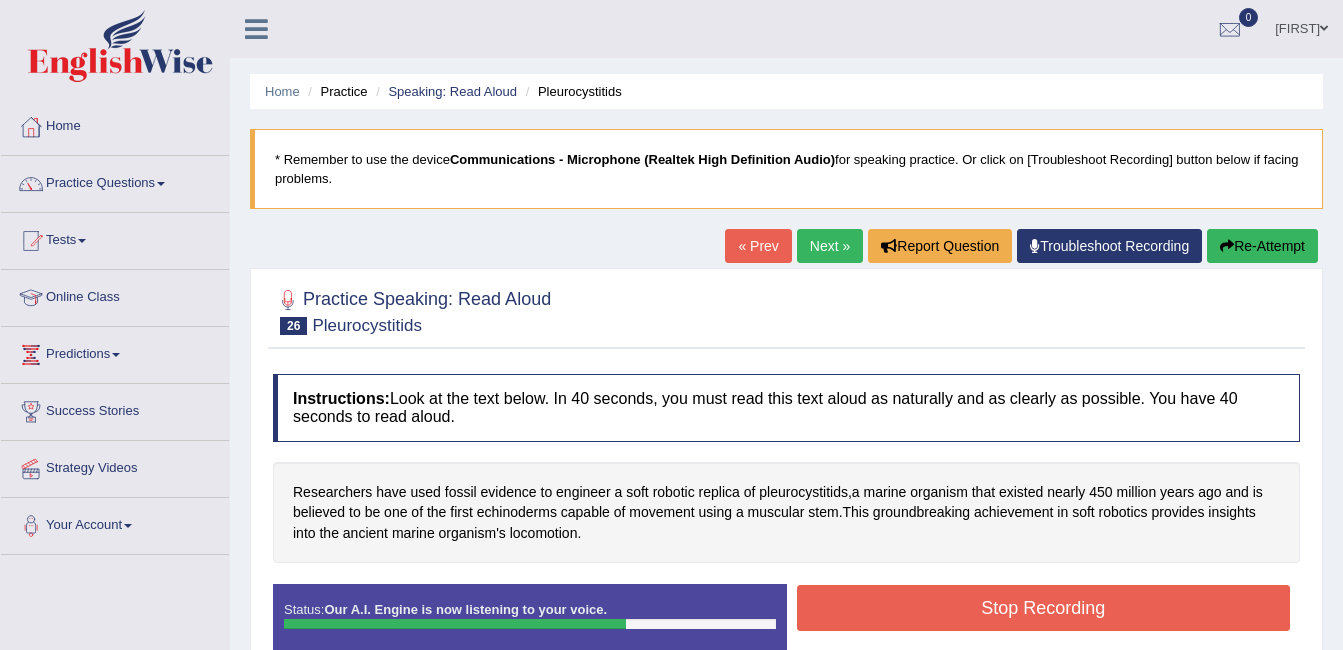 click on "Stop Recording" at bounding box center [1044, 608] 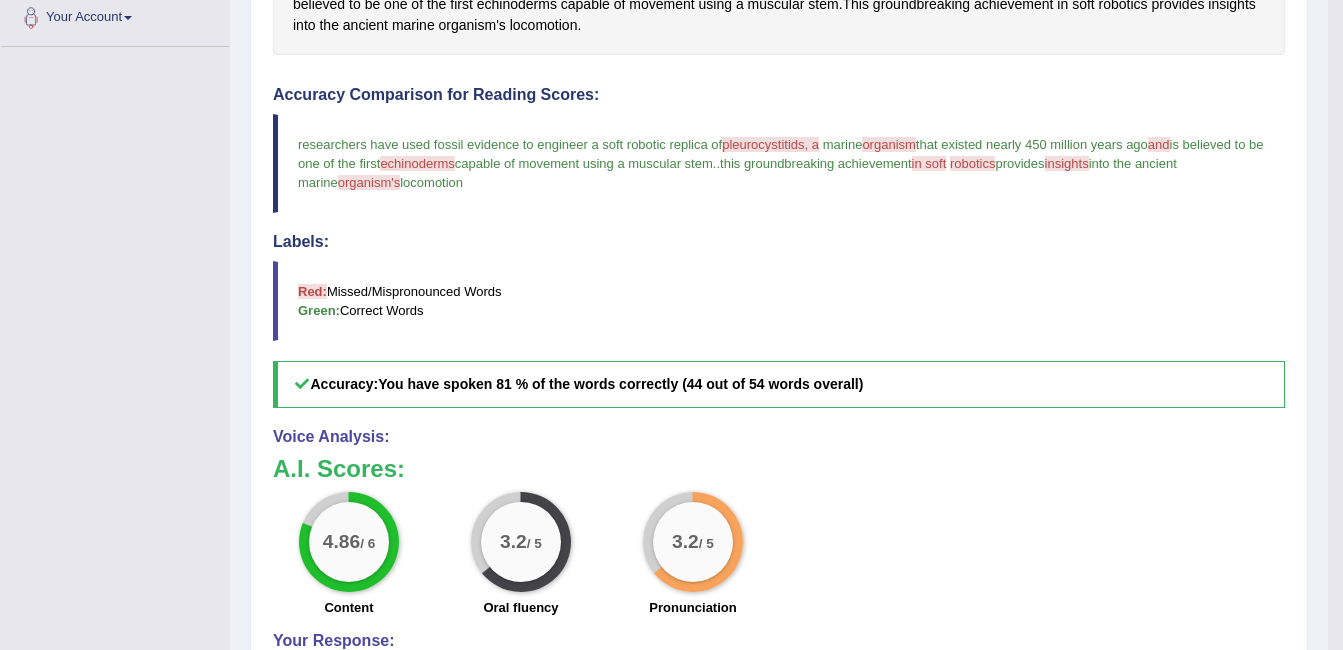scroll, scrollTop: 535, scrollLeft: 0, axis: vertical 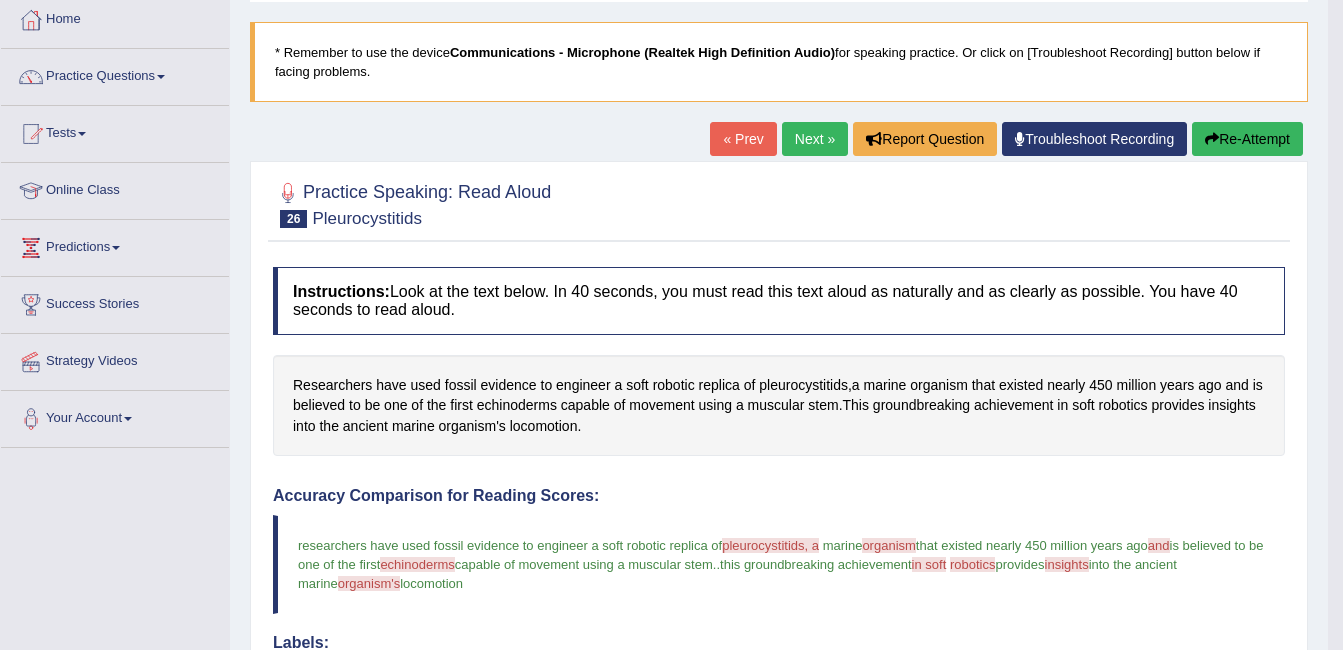 click on "Next »" at bounding box center [815, 139] 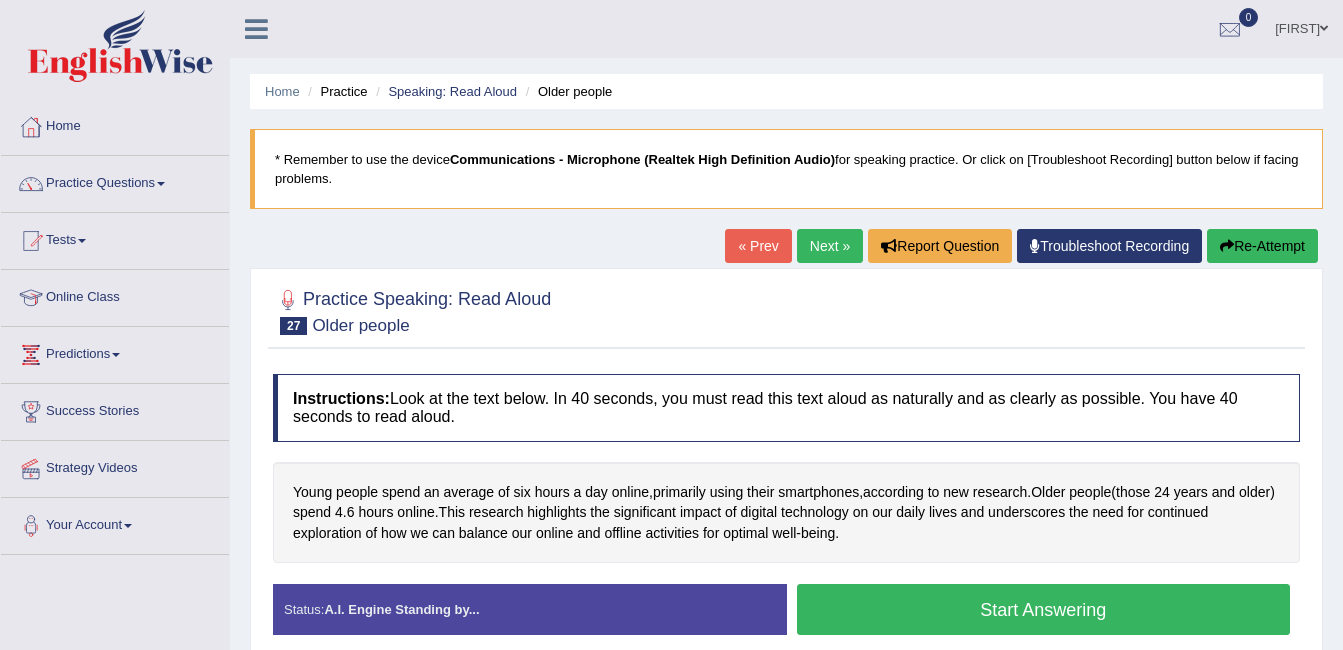 scroll, scrollTop: 0, scrollLeft: 0, axis: both 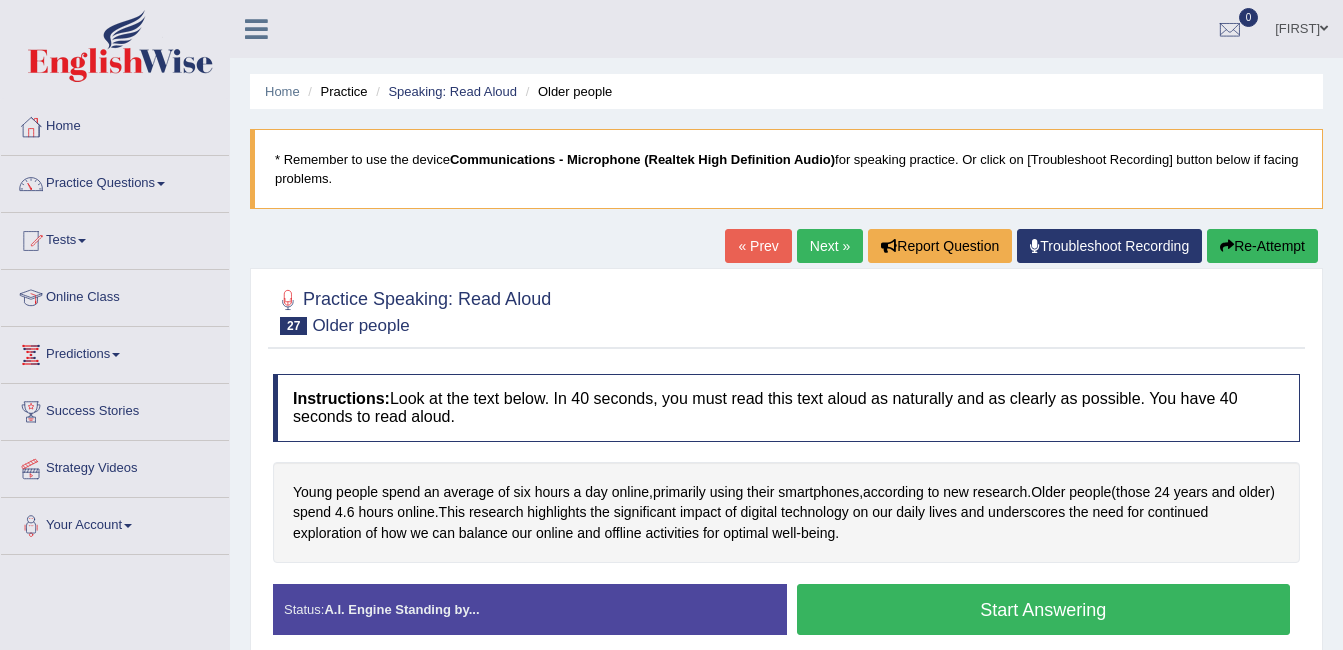 click on "Start Answering" at bounding box center (1044, 609) 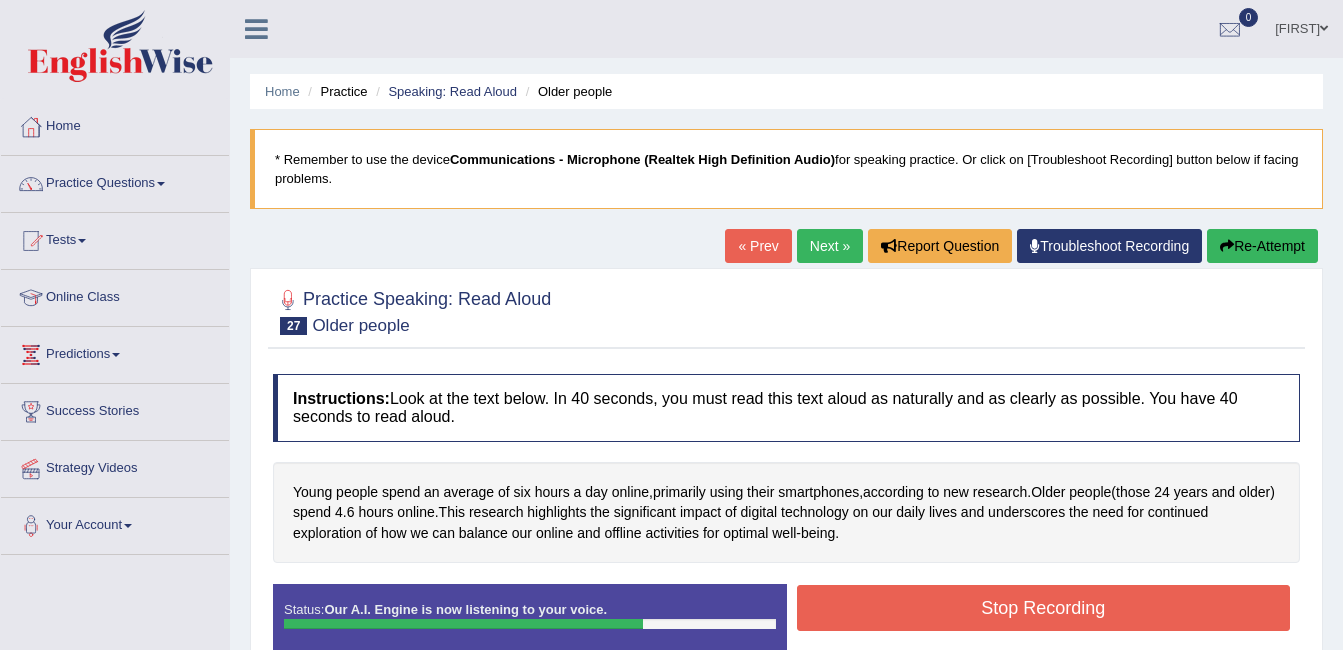 click on "Stop Recording" at bounding box center [1044, 608] 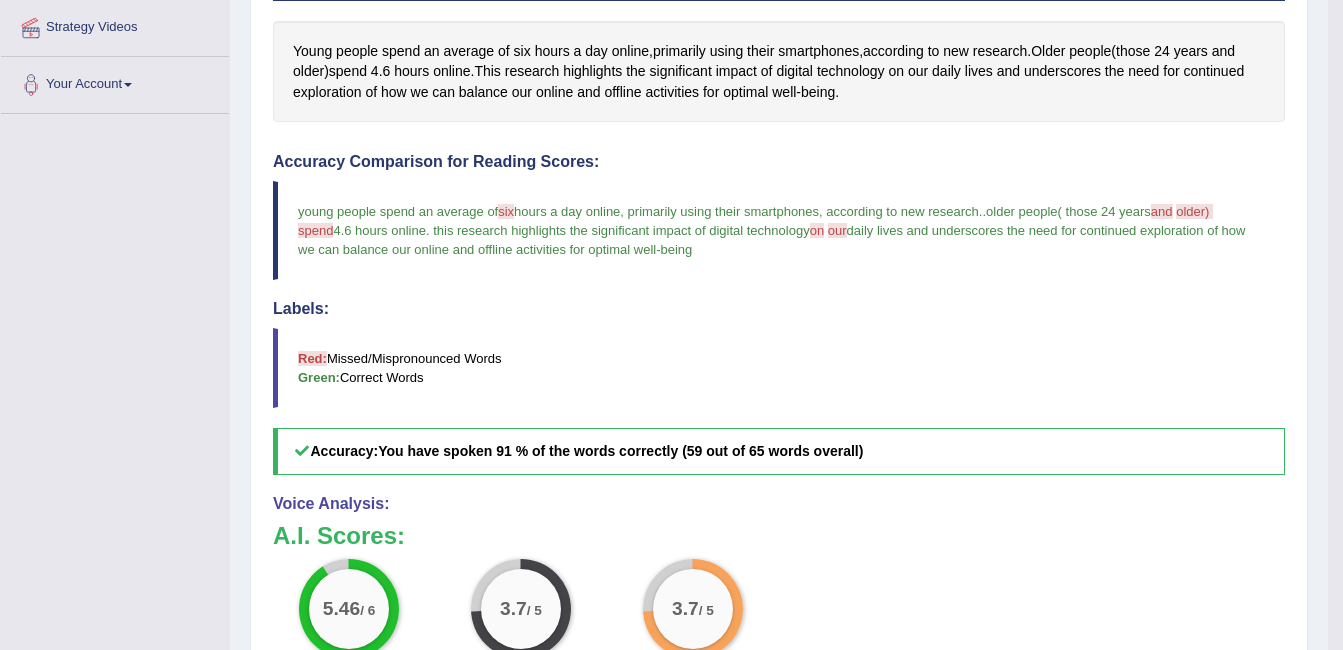 scroll, scrollTop: 508, scrollLeft: 0, axis: vertical 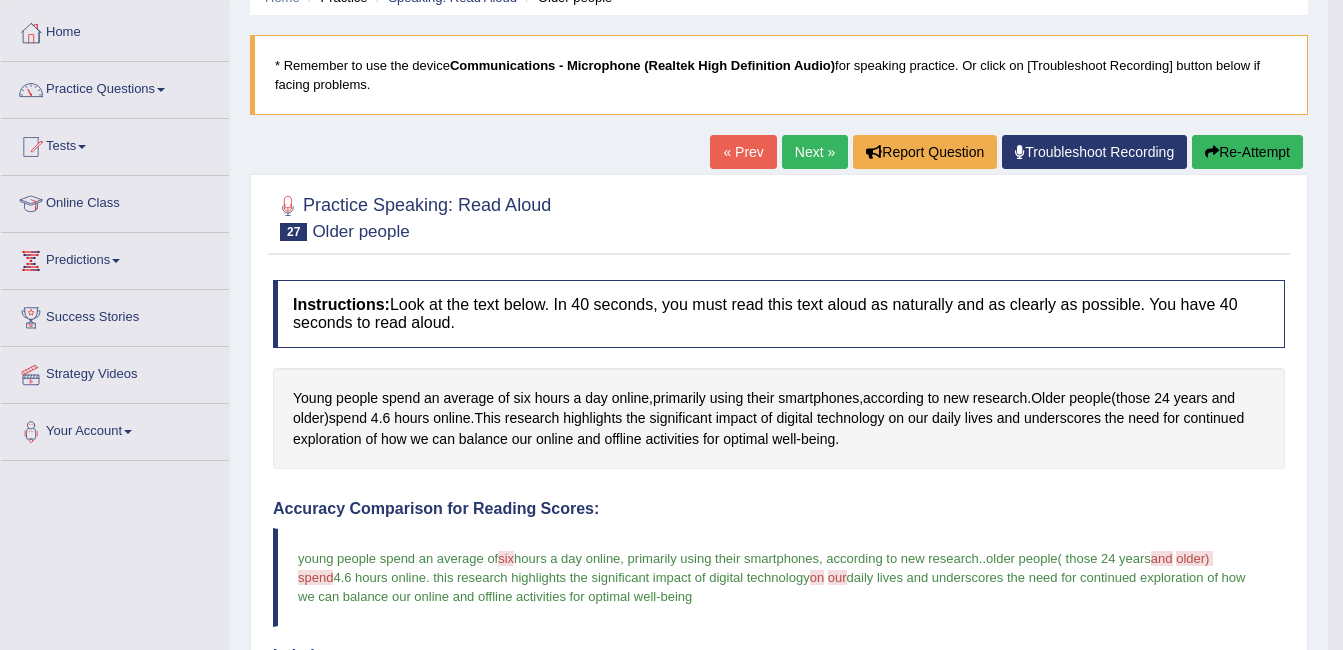 click on "Next »" at bounding box center [815, 152] 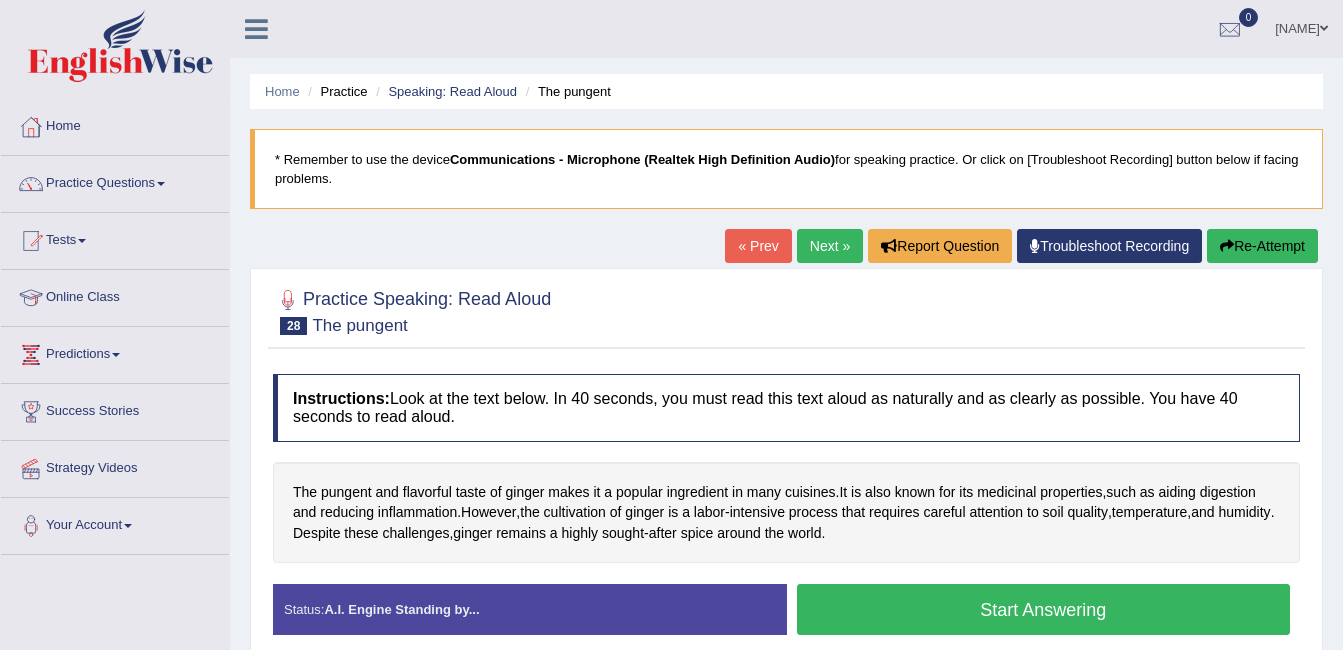 scroll, scrollTop: 0, scrollLeft: 0, axis: both 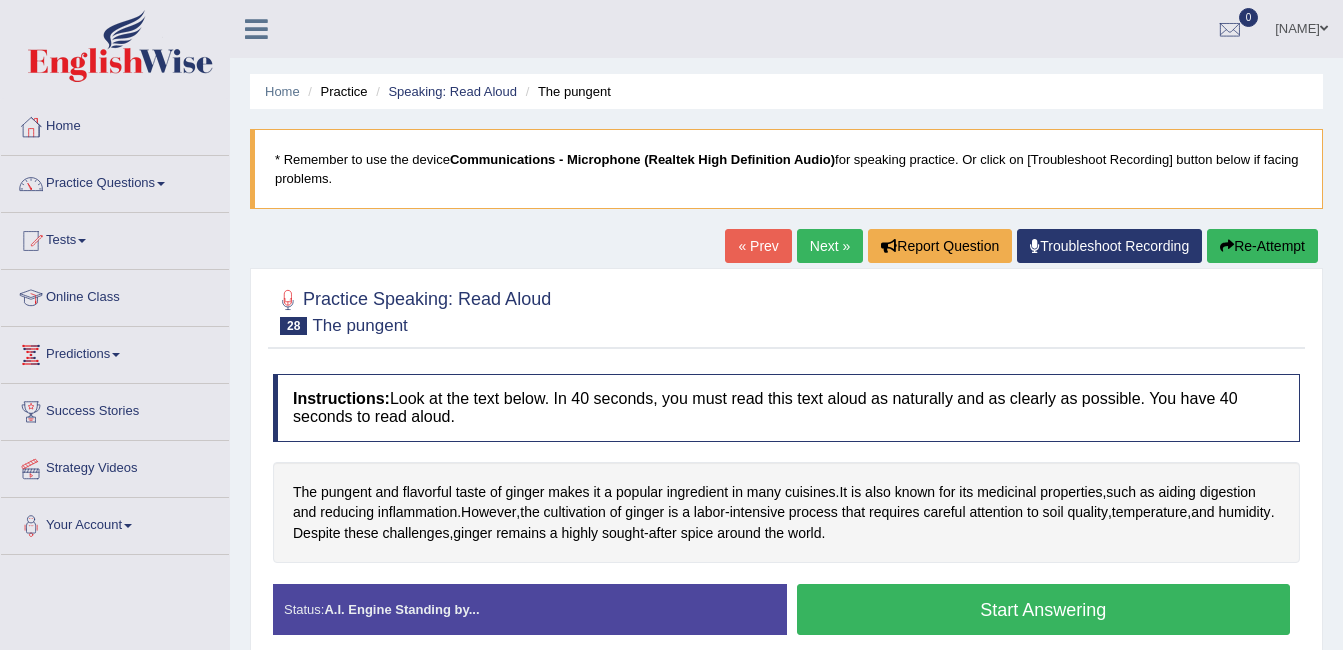 click on "Start Answering" at bounding box center [1044, 609] 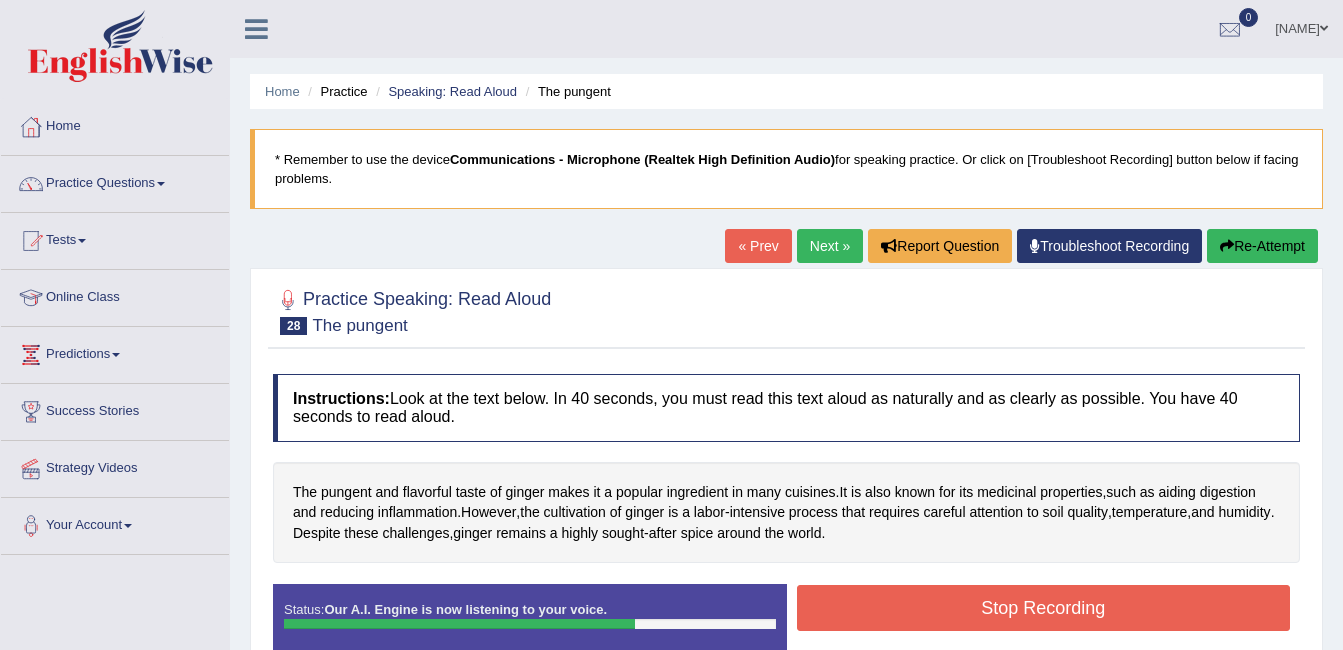 click on "Stop Recording" at bounding box center [1044, 608] 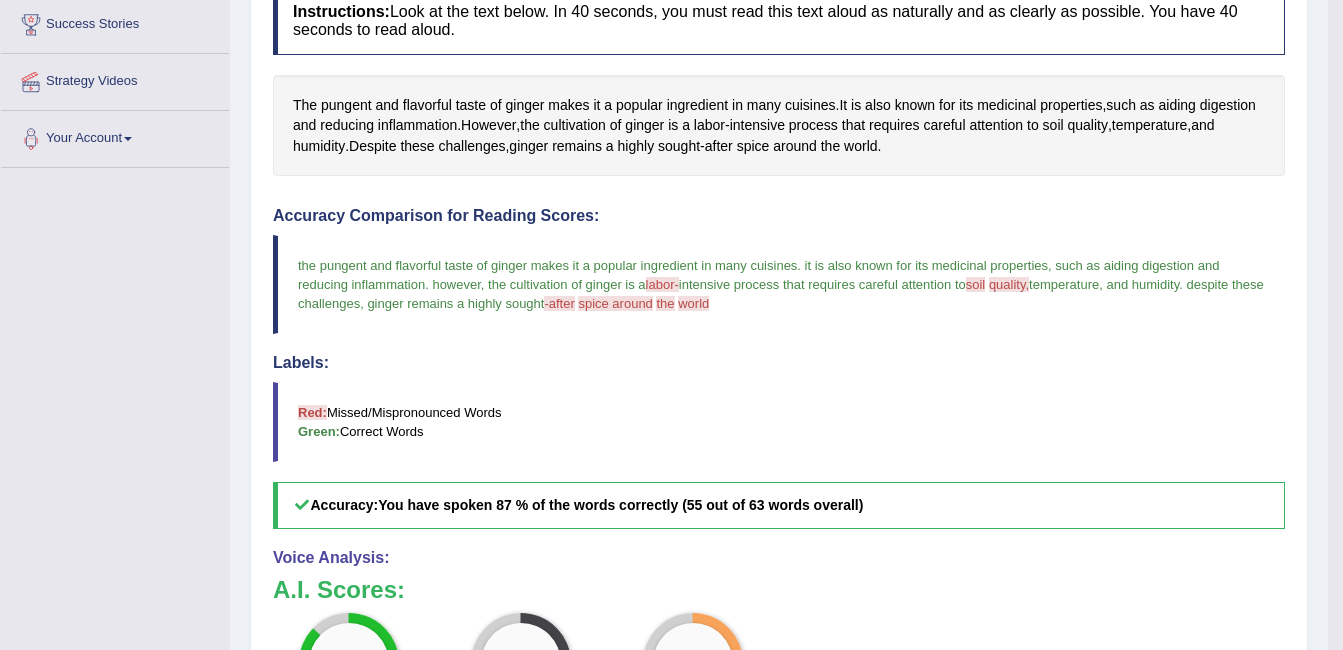 scroll, scrollTop: 547, scrollLeft: 0, axis: vertical 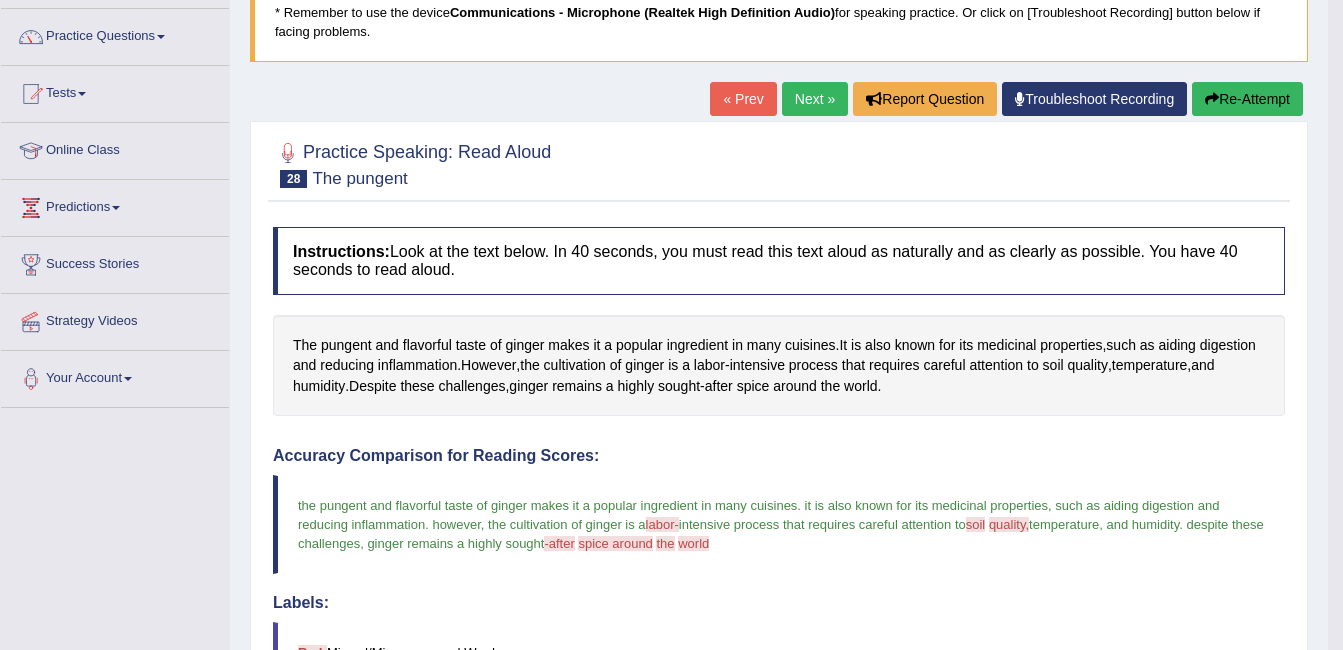 click on "Next »" at bounding box center [815, 99] 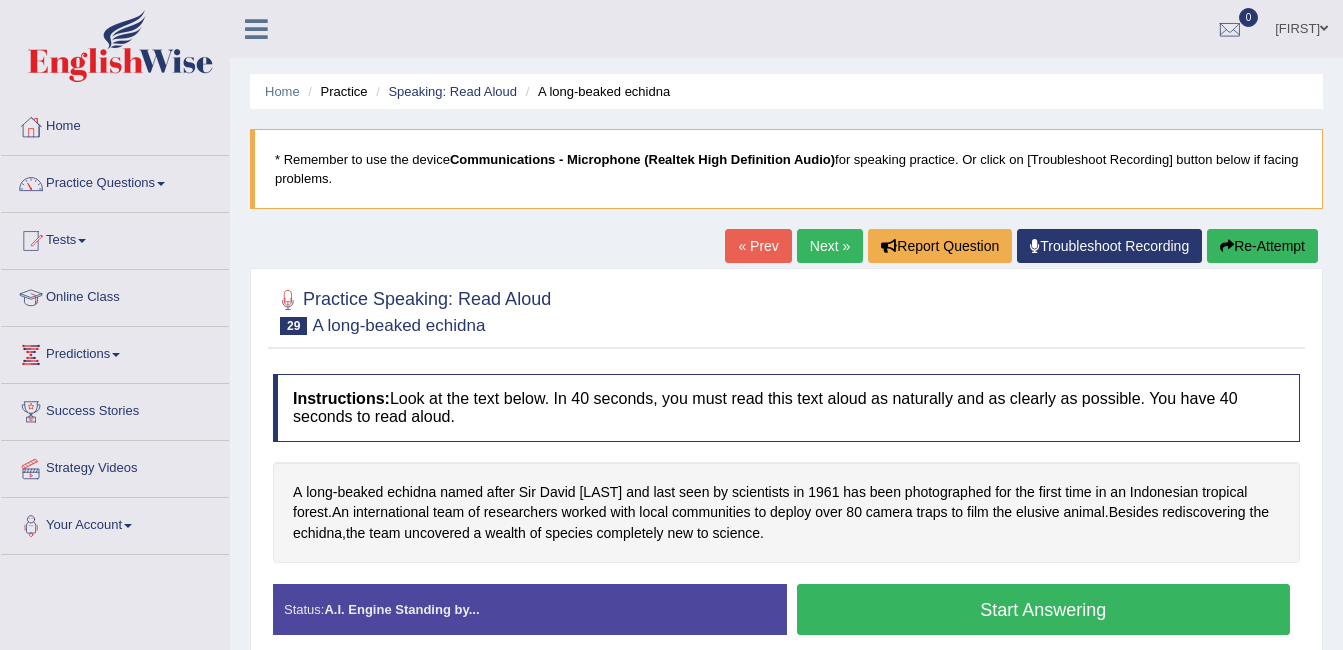 scroll, scrollTop: 0, scrollLeft: 0, axis: both 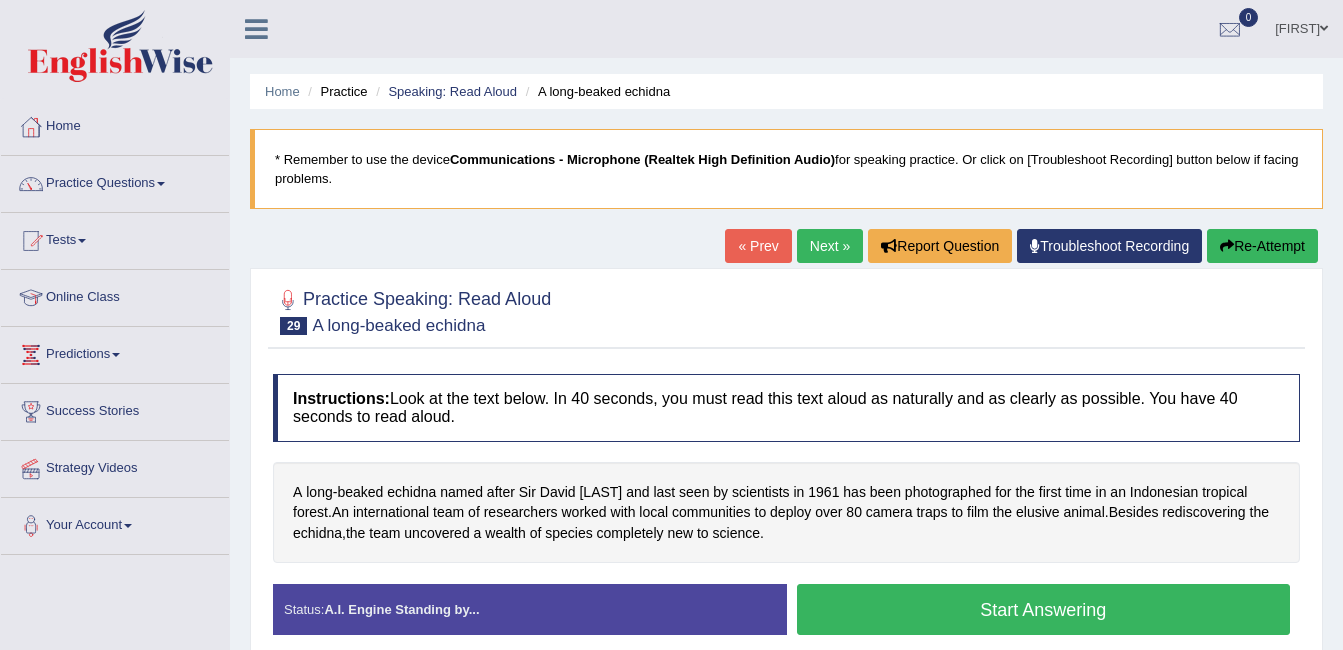 click on "Start Answering" at bounding box center (1044, 609) 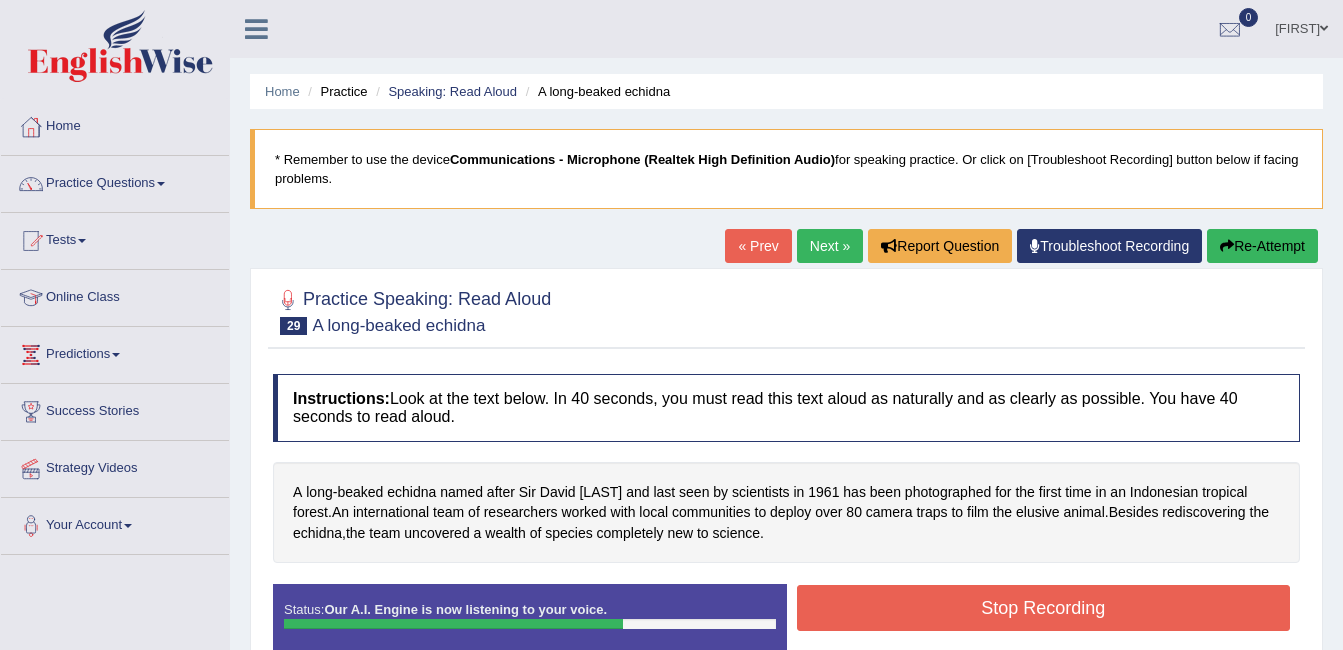 click on "Stop Recording" at bounding box center (1044, 608) 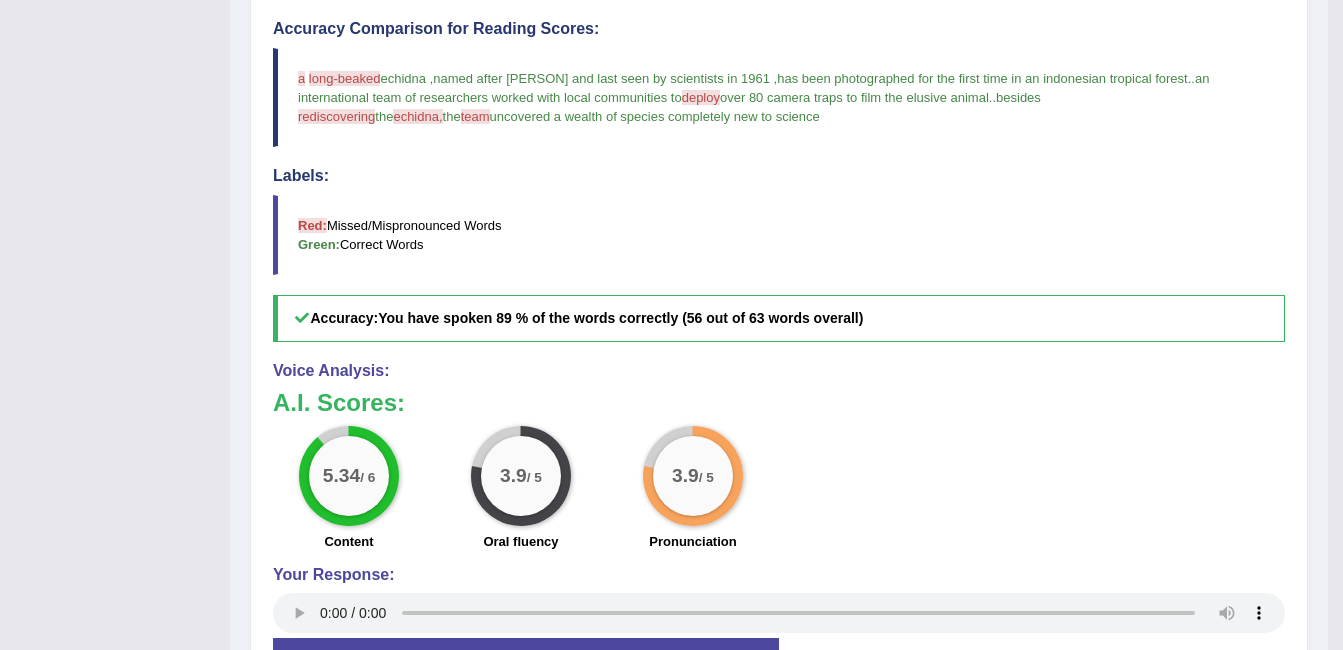 scroll, scrollTop: 721, scrollLeft: 0, axis: vertical 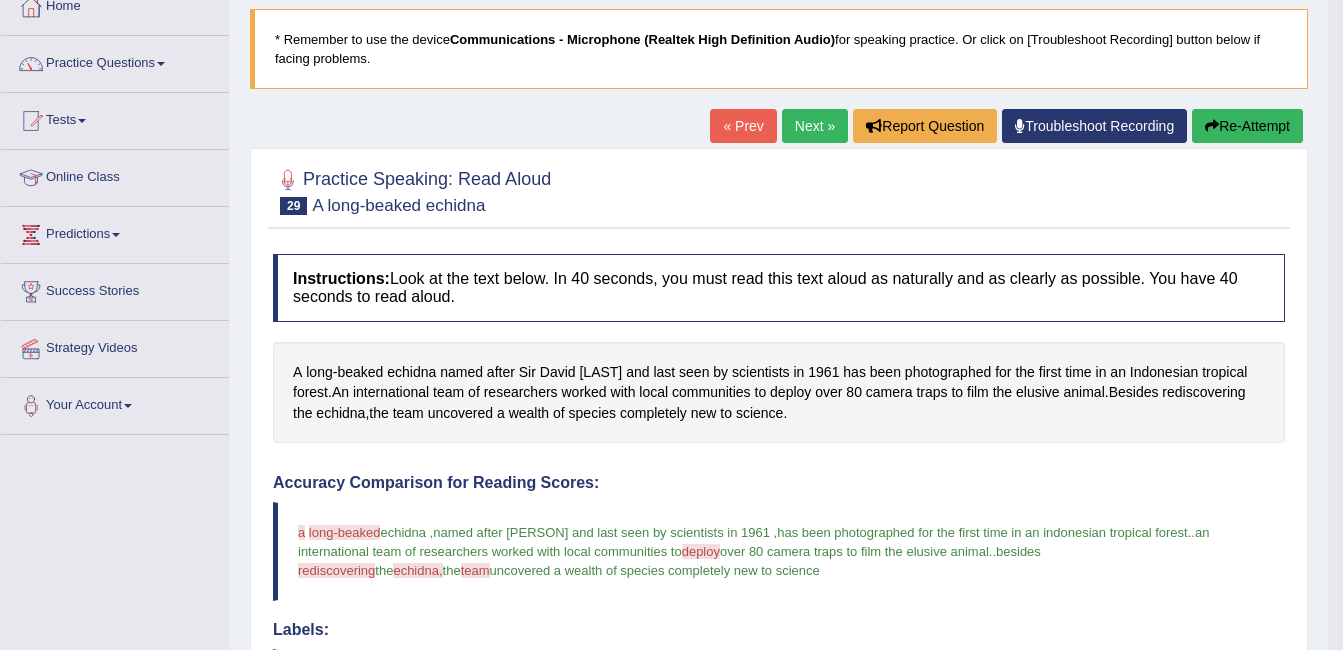 click on "Next »" at bounding box center (815, 126) 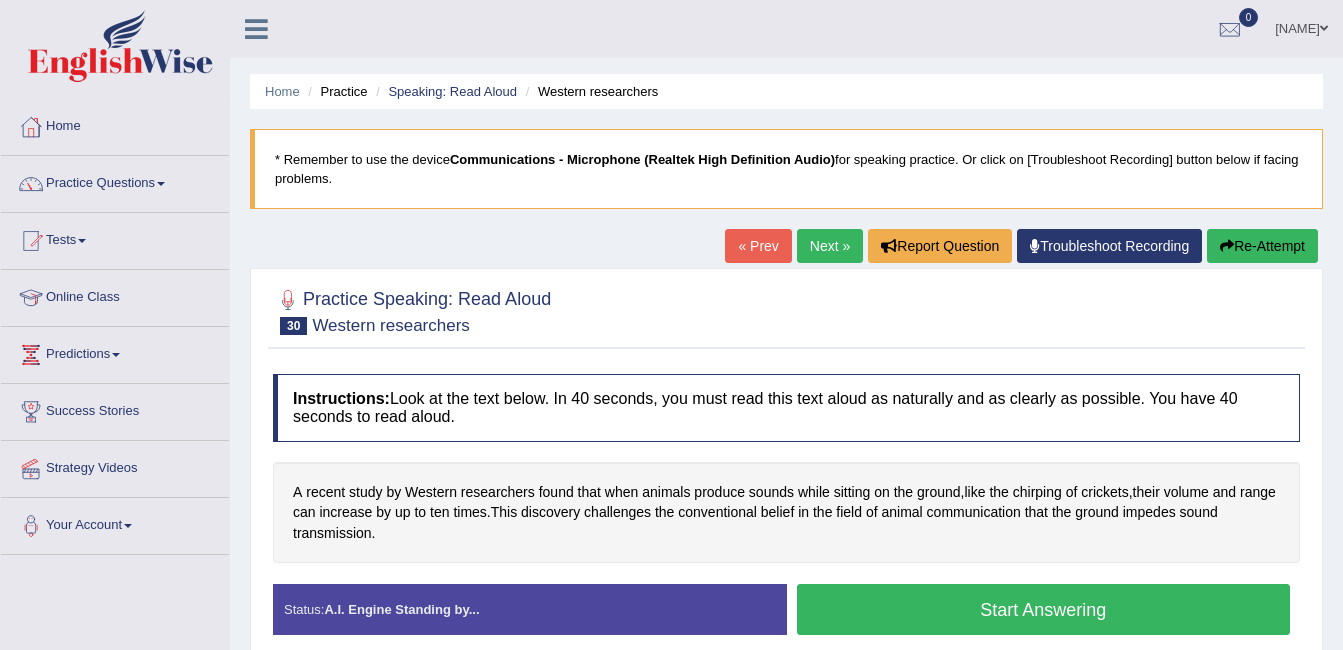 scroll, scrollTop: 0, scrollLeft: 0, axis: both 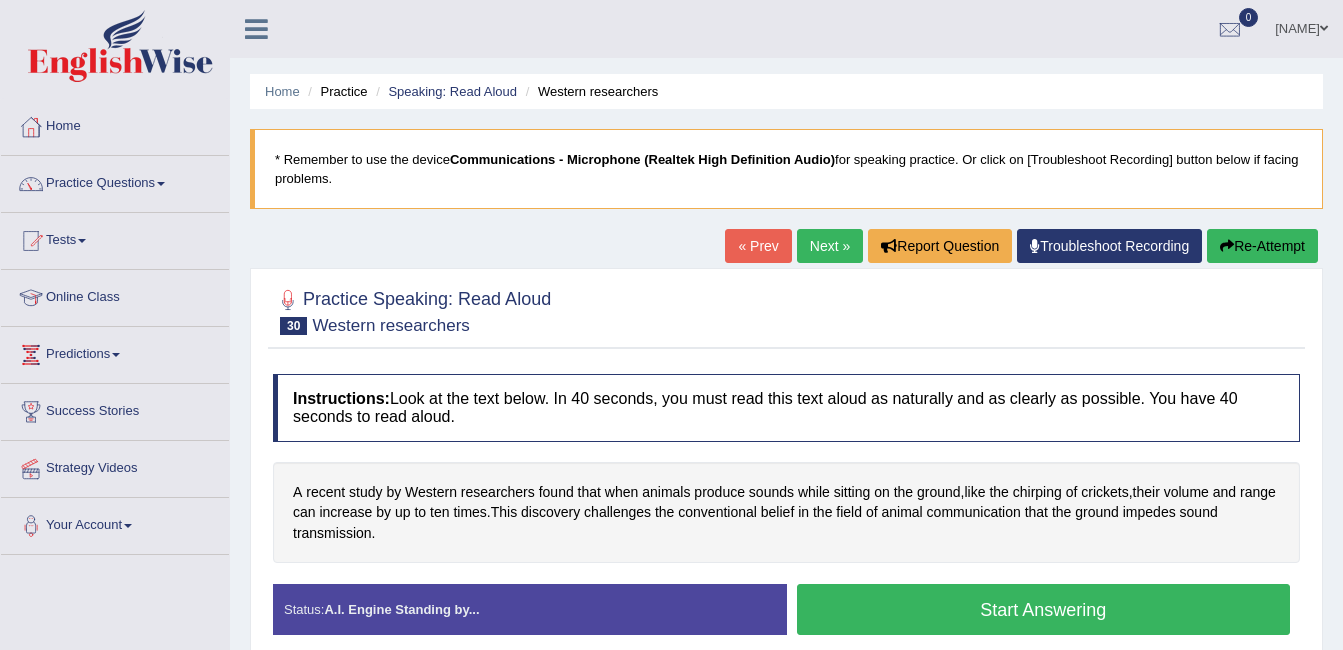 click on "Start Answering" at bounding box center [1044, 609] 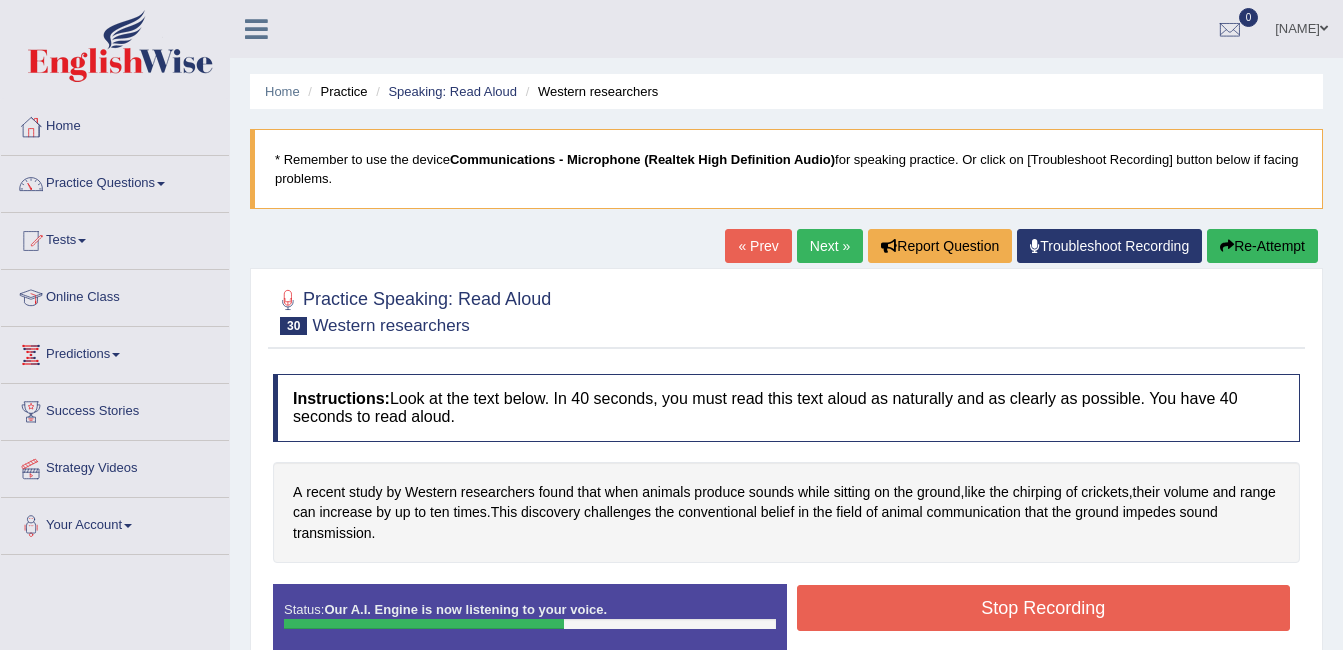 click on "Stop Recording" at bounding box center [1044, 608] 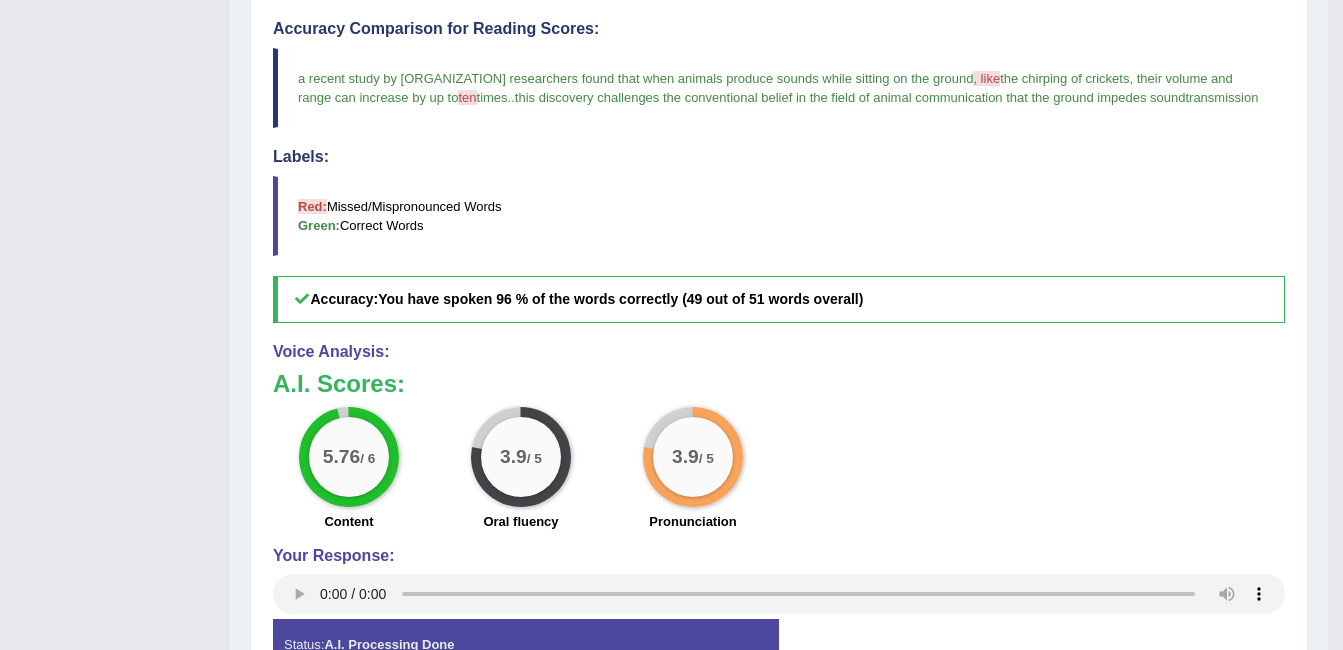 scroll, scrollTop: 601, scrollLeft: 0, axis: vertical 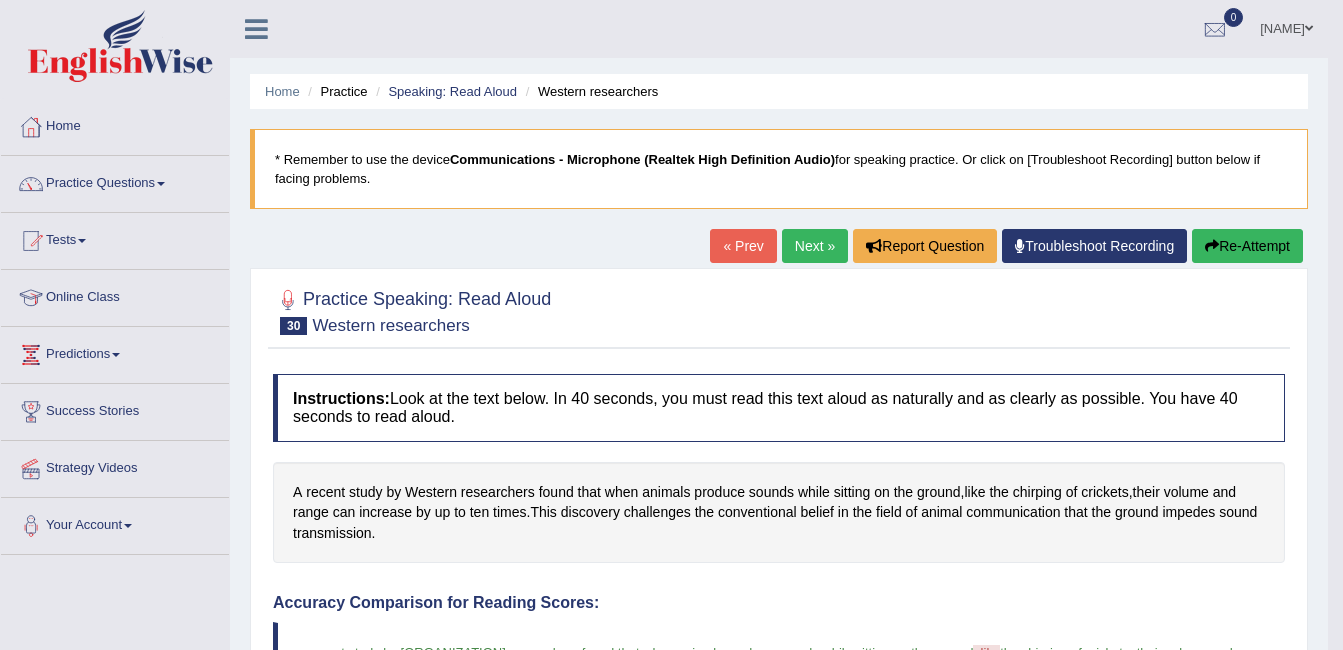 click on "Next »" at bounding box center (815, 246) 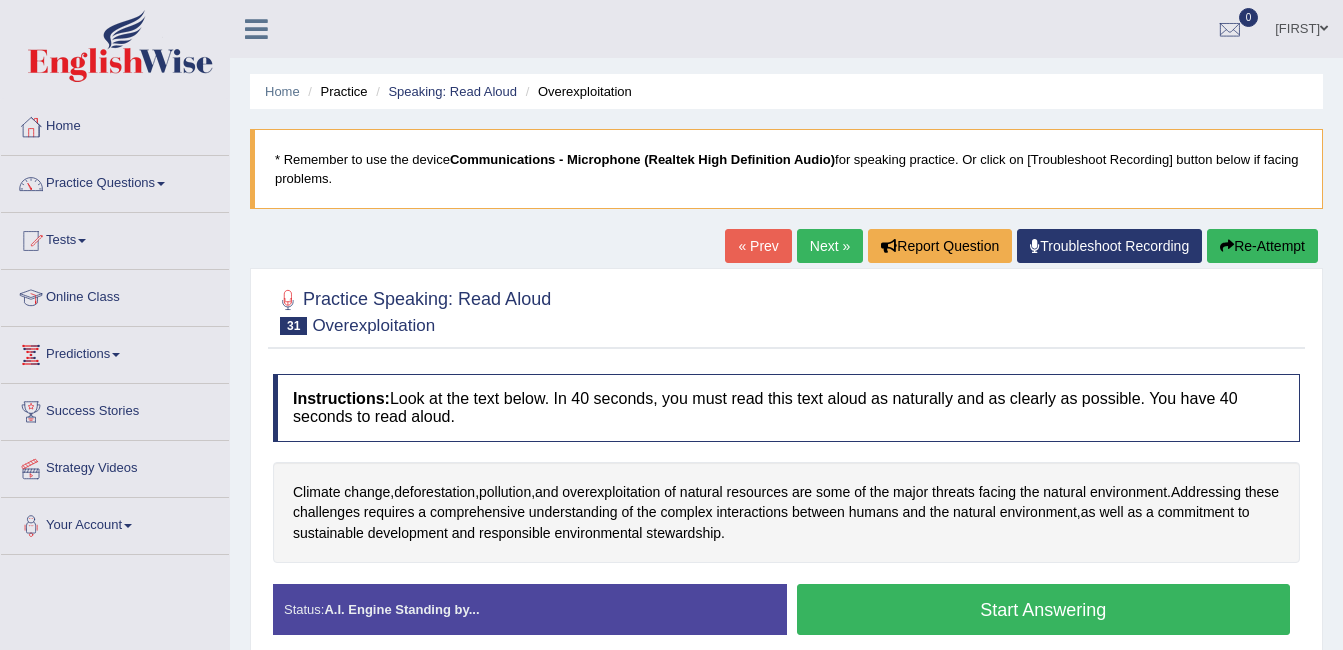 scroll, scrollTop: 0, scrollLeft: 0, axis: both 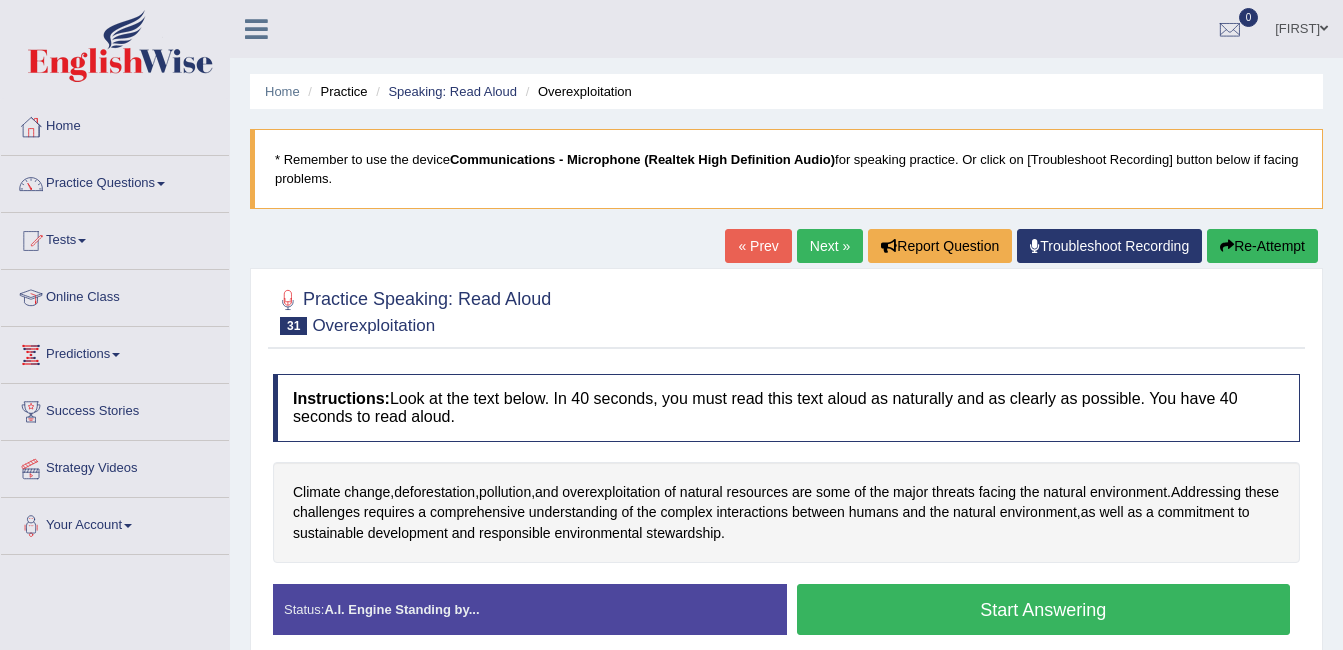 click on "Start Answering" at bounding box center (1044, 609) 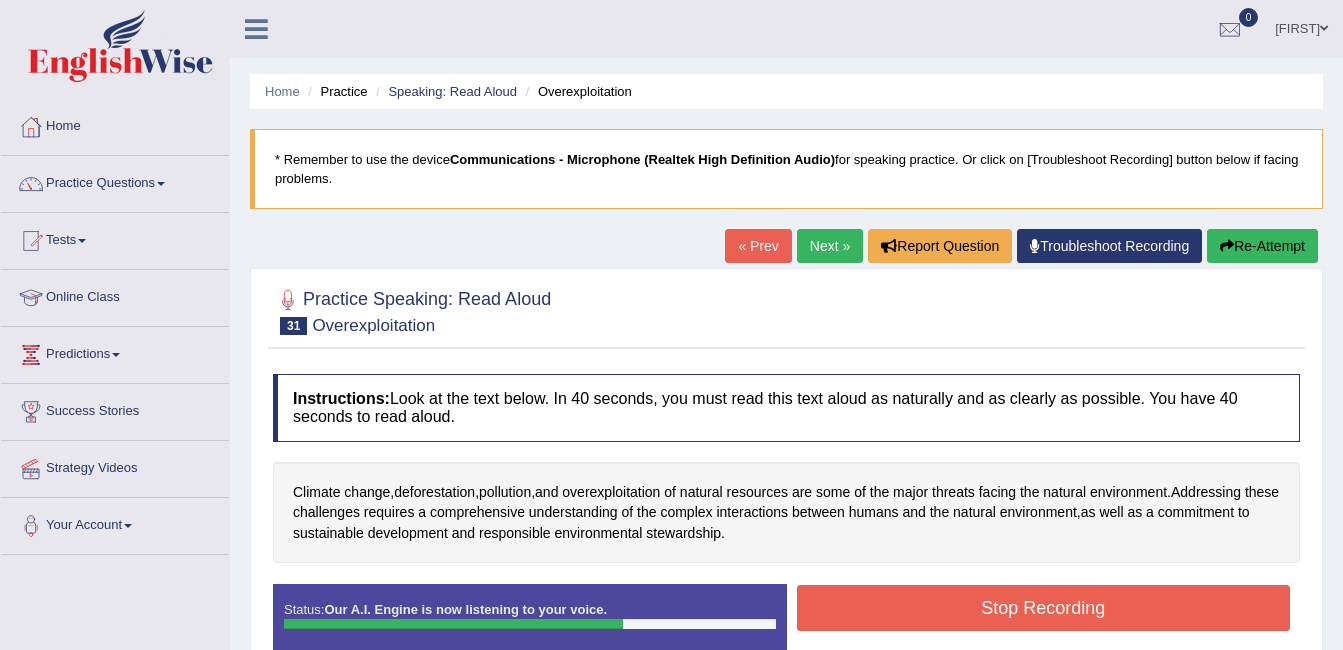 click on "Stop Recording" at bounding box center (1044, 608) 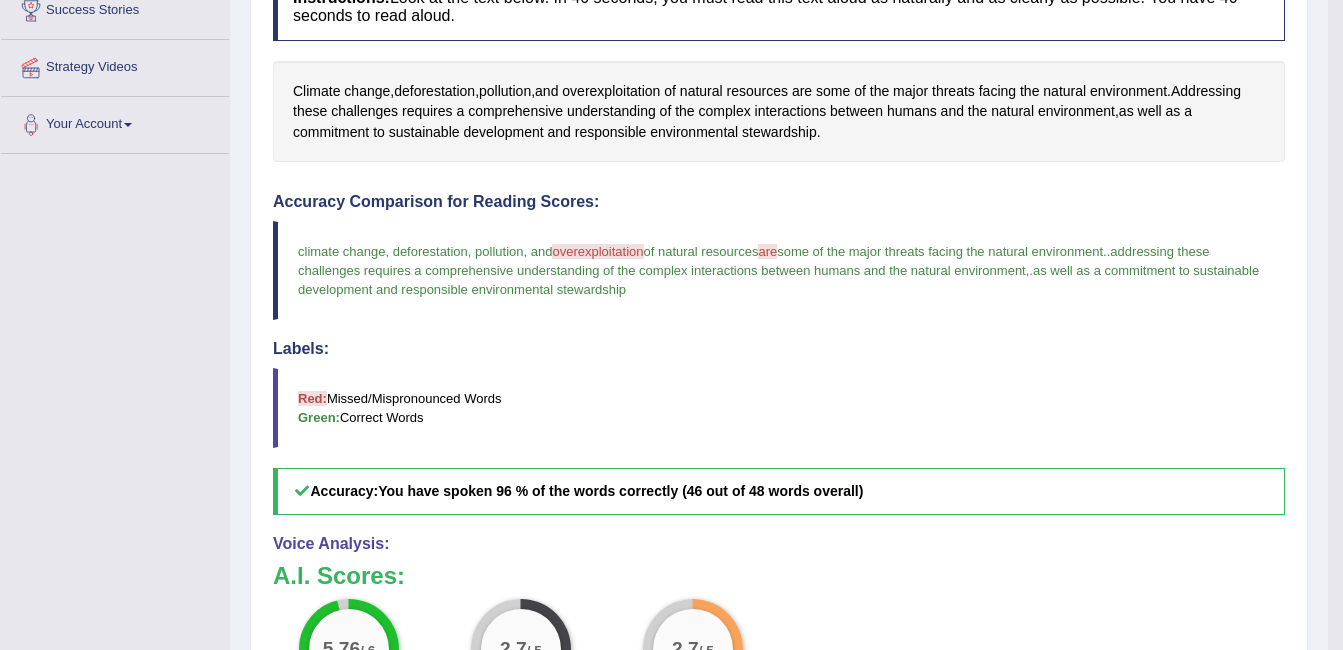 scroll, scrollTop: 467, scrollLeft: 0, axis: vertical 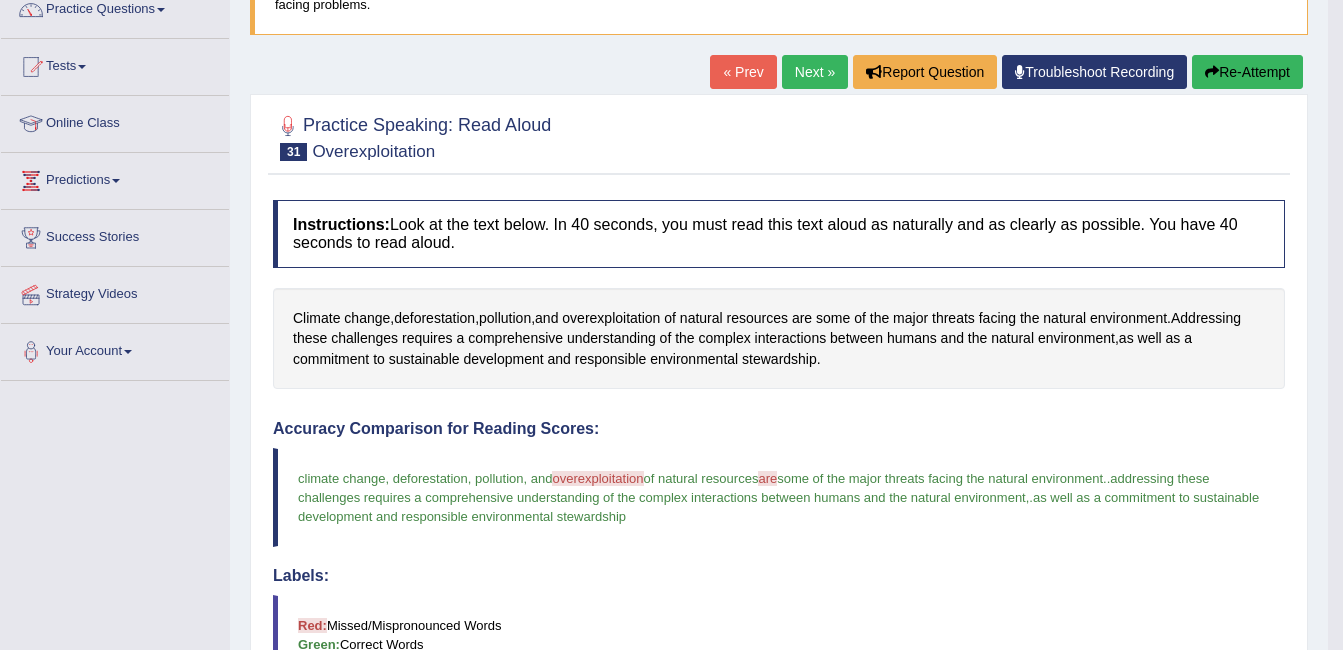 click on "Next »" at bounding box center (815, 72) 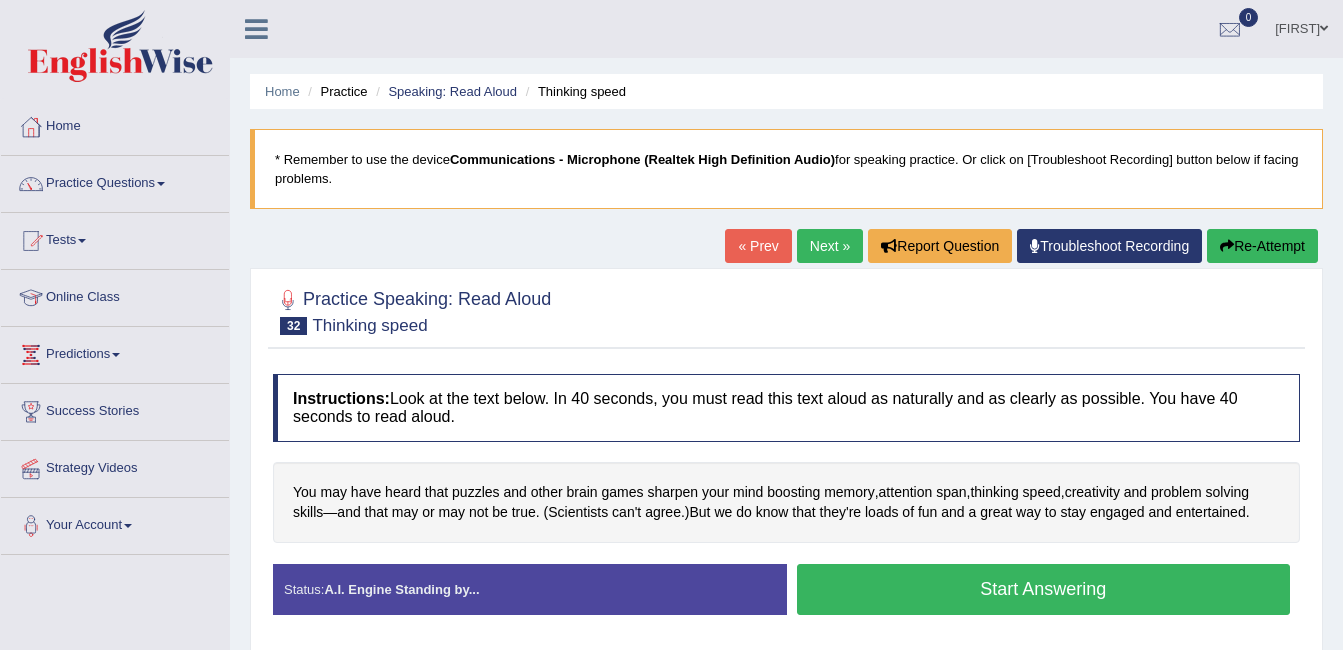 scroll, scrollTop: 0, scrollLeft: 0, axis: both 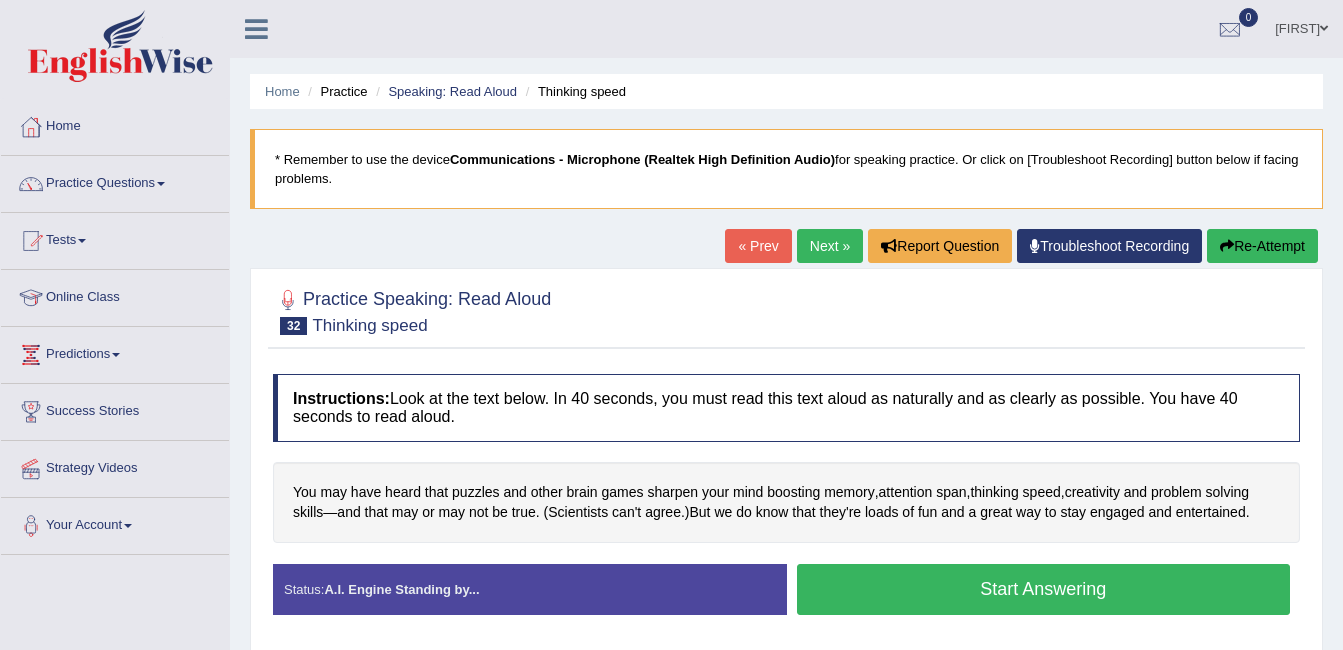 click on "Start Answering" at bounding box center (1044, 589) 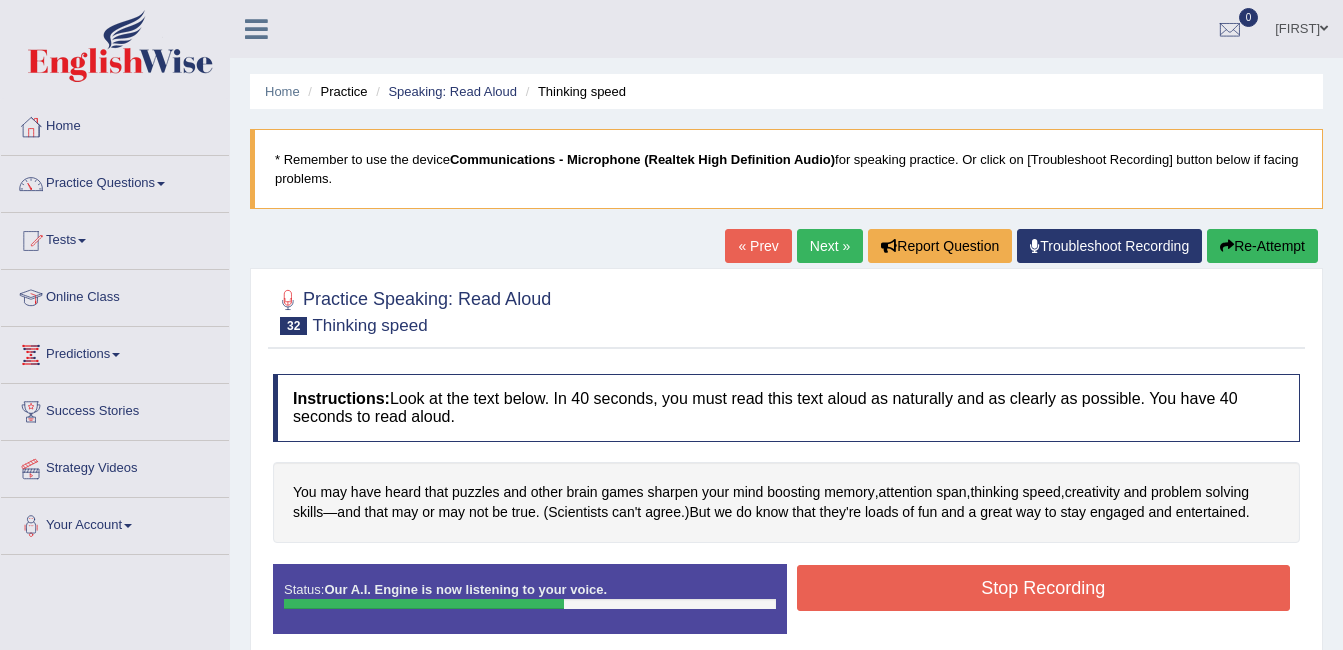 click on "Stop Recording" at bounding box center [1044, 588] 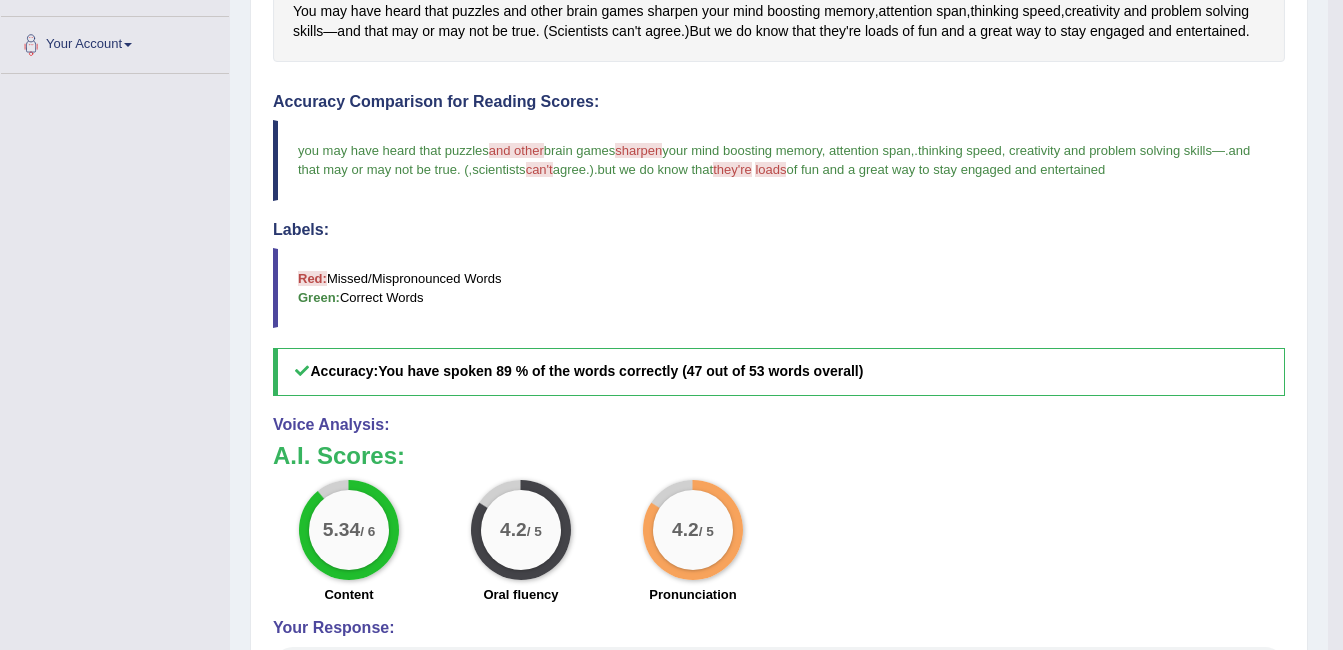 scroll, scrollTop: 508, scrollLeft: 0, axis: vertical 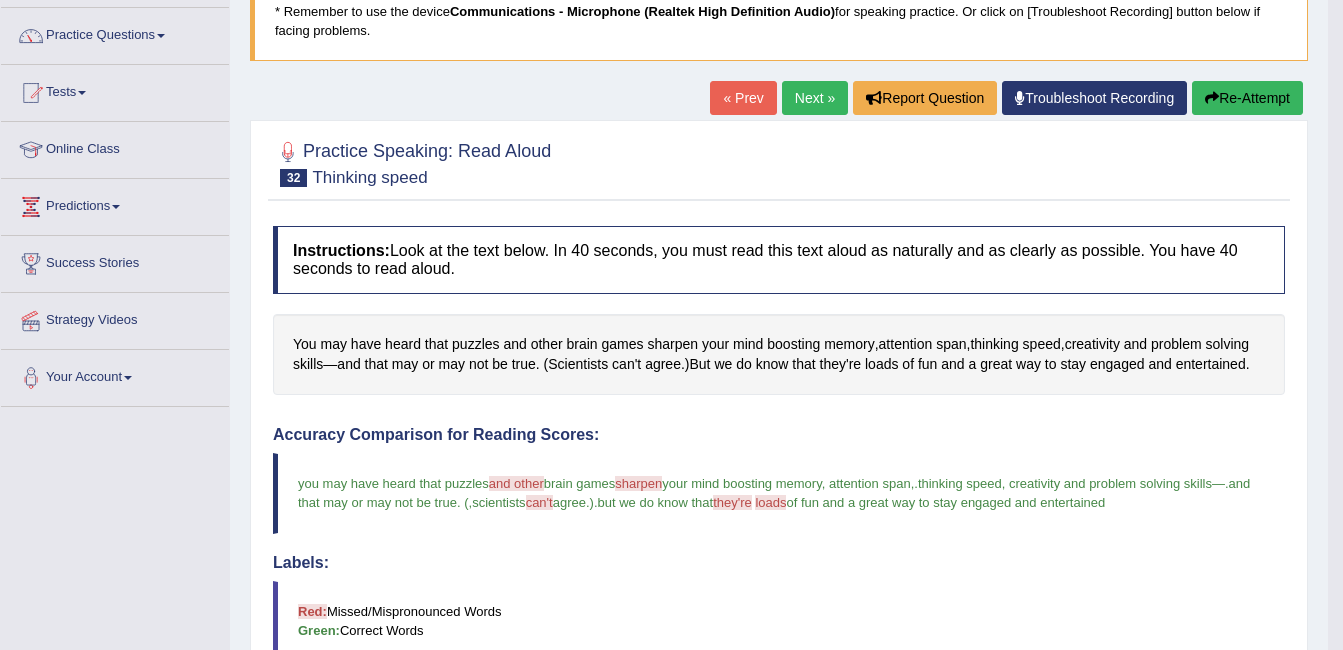 click on "Next »" at bounding box center [815, 98] 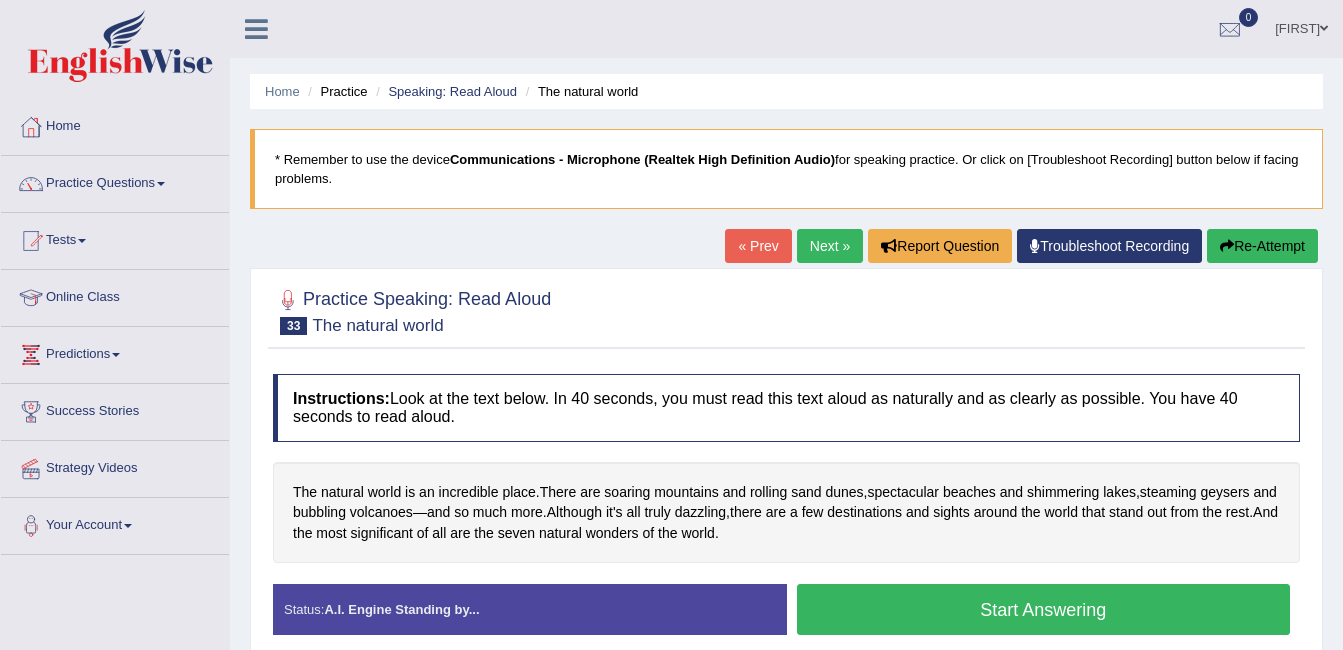 scroll, scrollTop: 0, scrollLeft: 0, axis: both 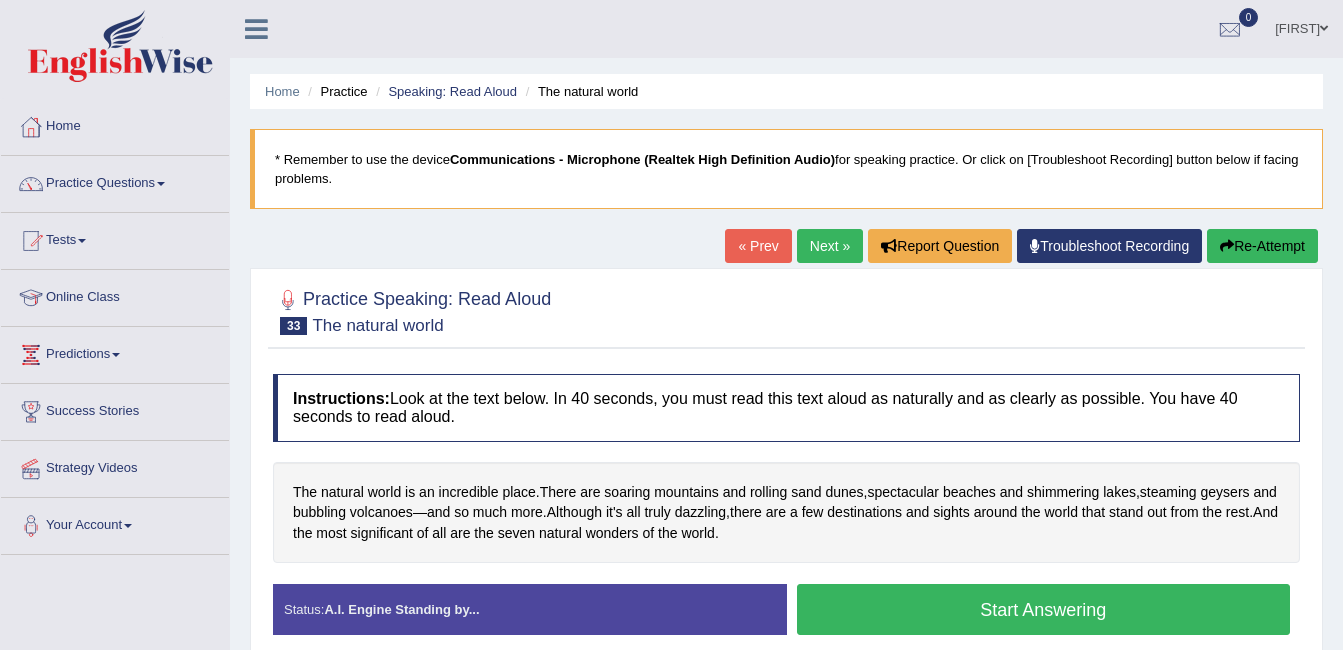 click on "Start Answering" at bounding box center (1044, 609) 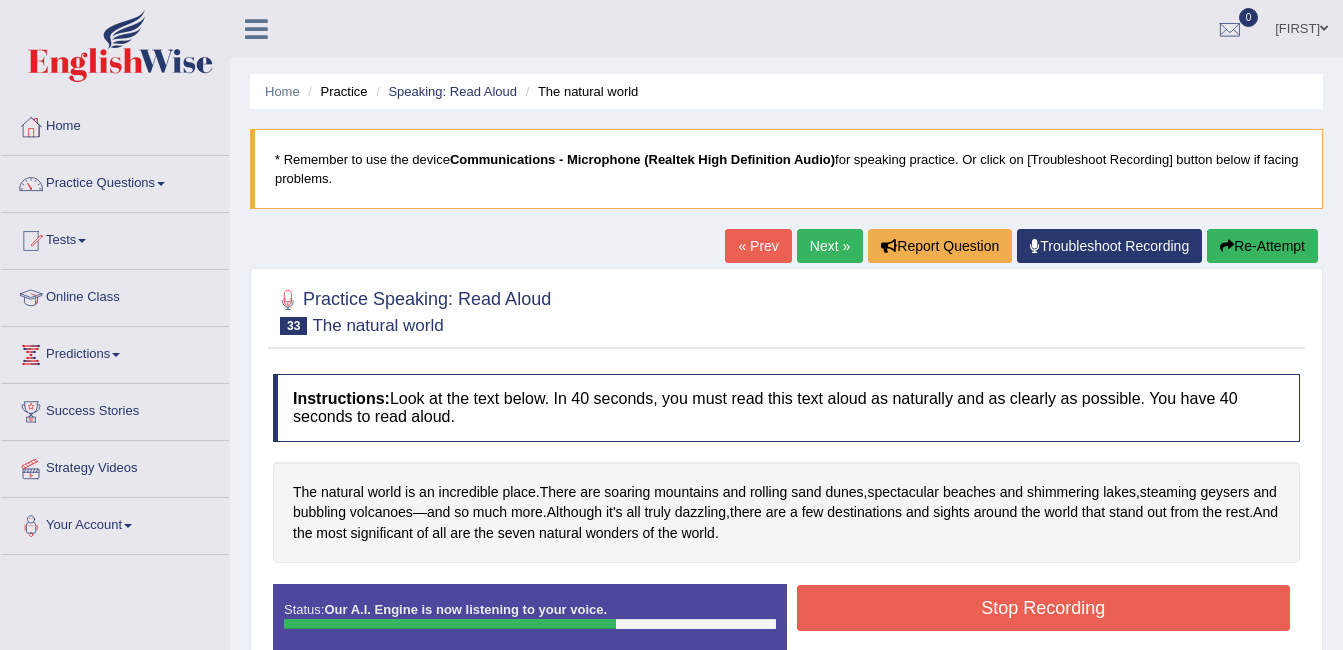 click on "Stop Recording" at bounding box center [1044, 608] 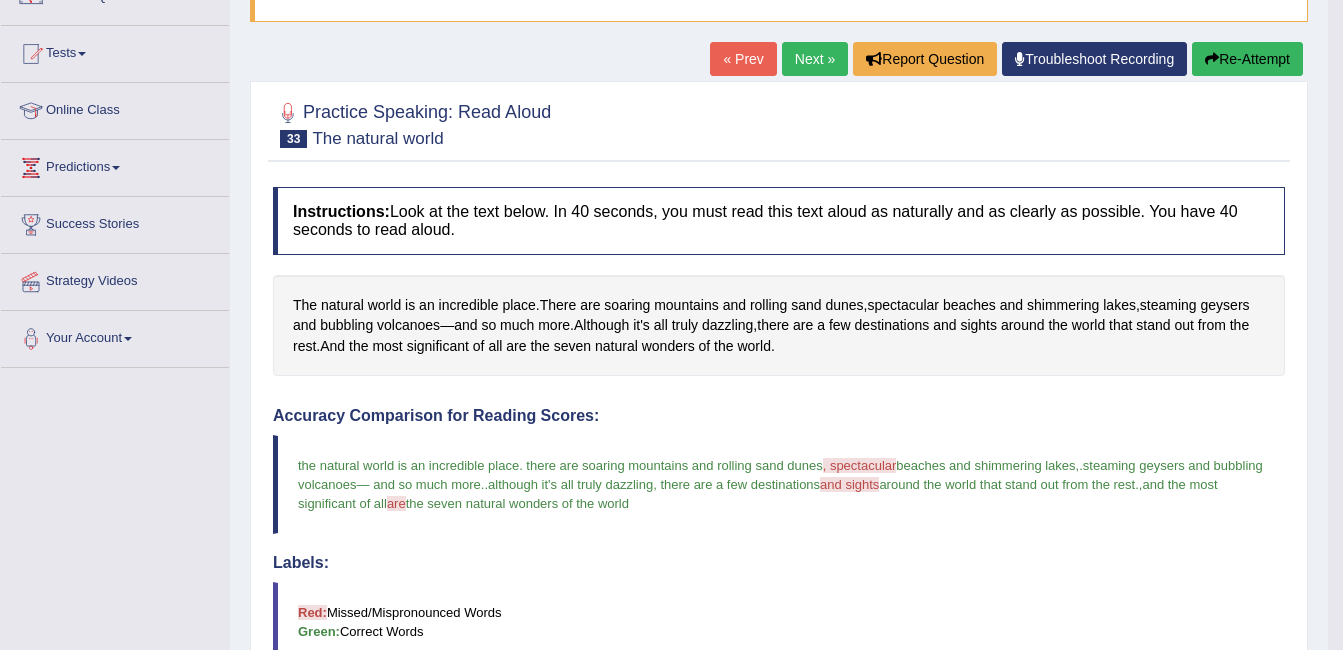 scroll, scrollTop: 307, scrollLeft: 0, axis: vertical 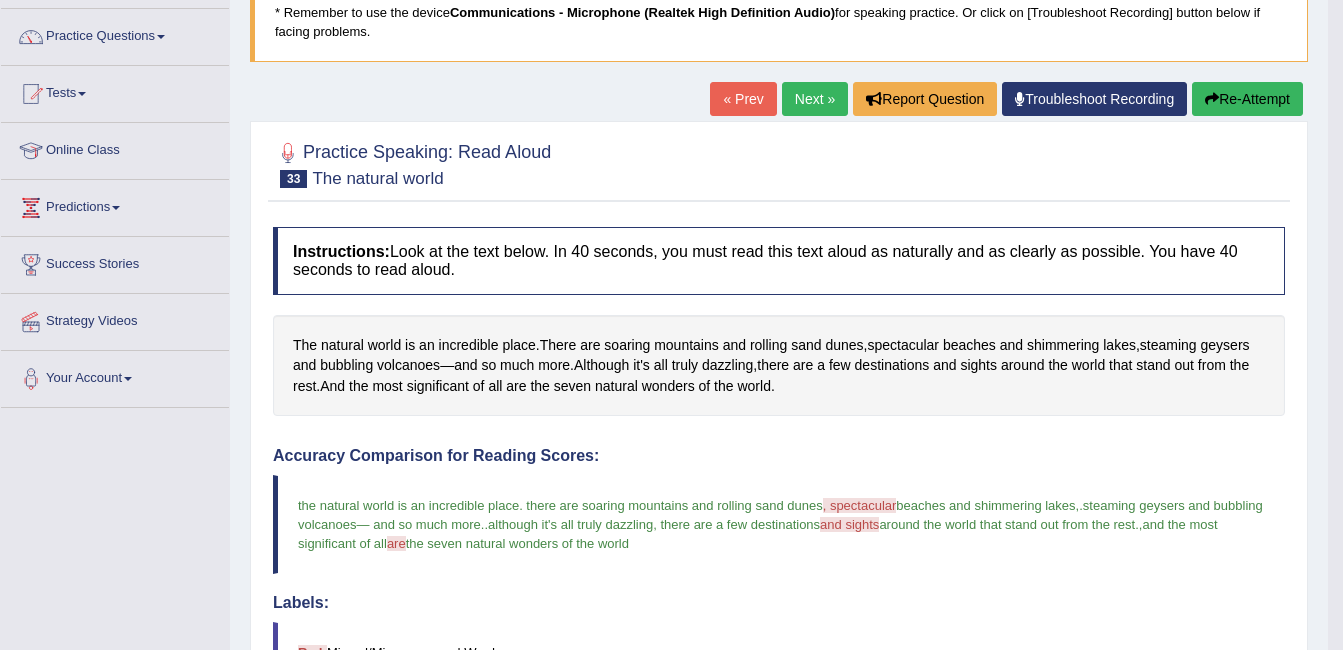 click on "Next »" at bounding box center [815, 99] 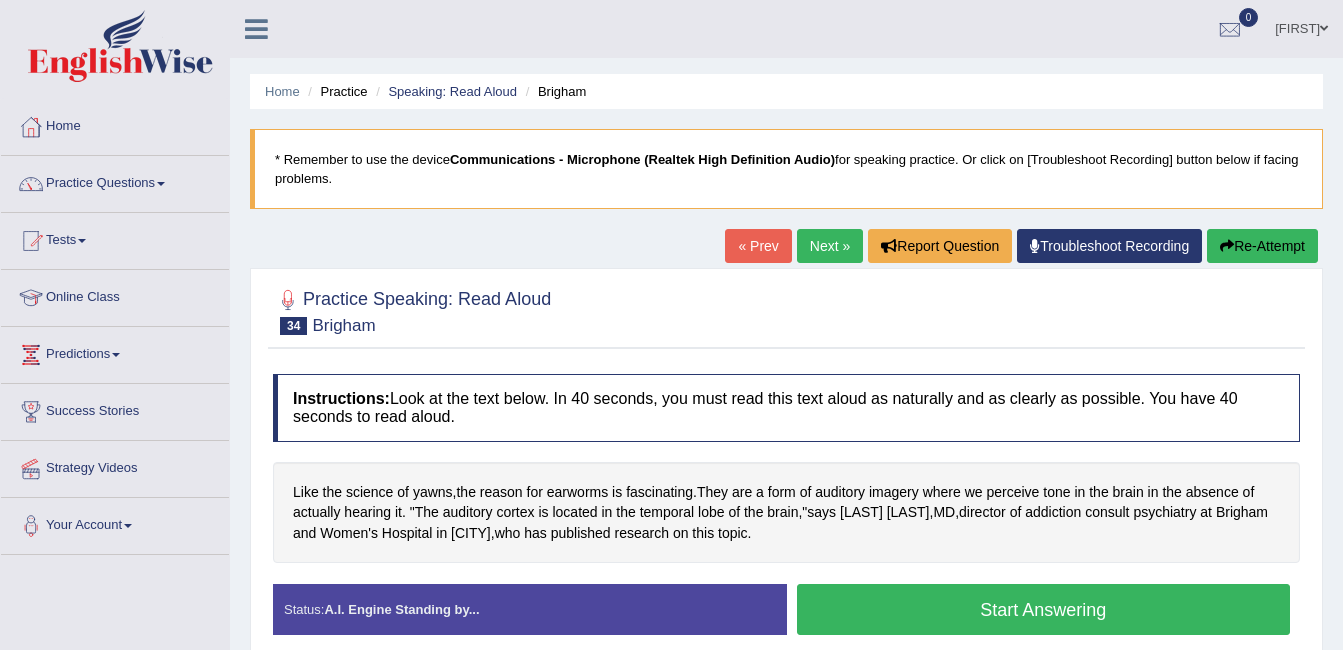 scroll, scrollTop: 0, scrollLeft: 0, axis: both 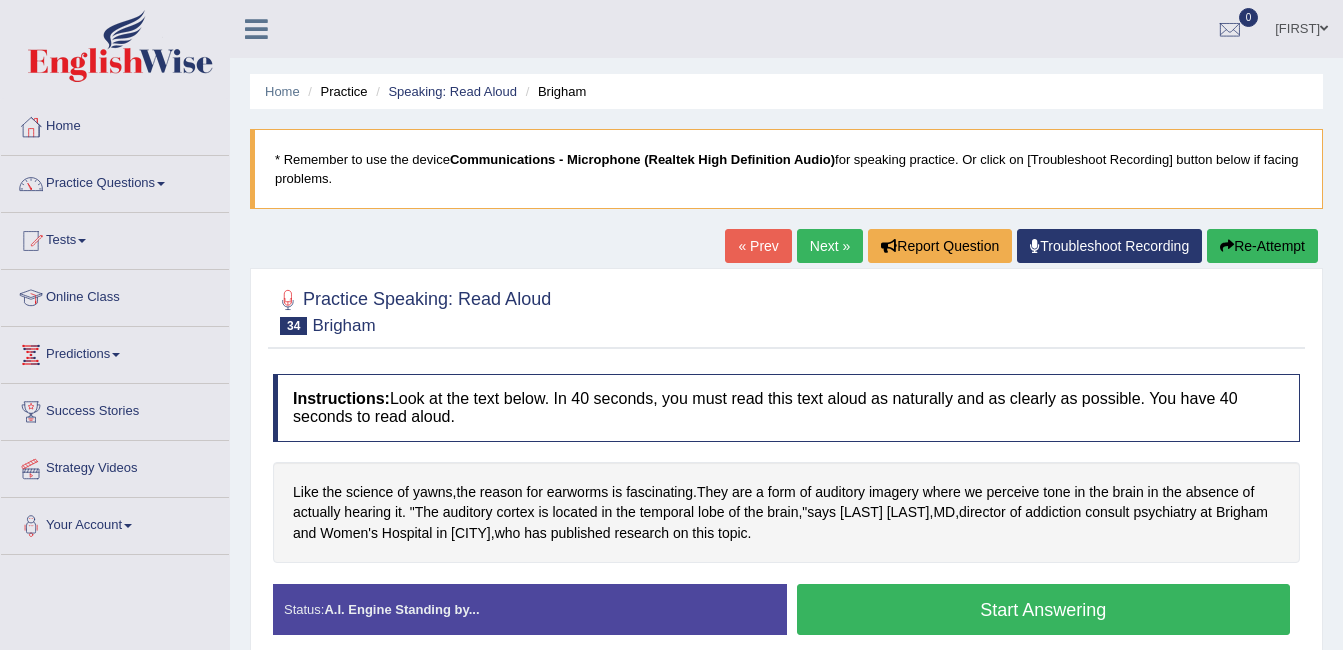 click on "Start Answering" at bounding box center (1044, 609) 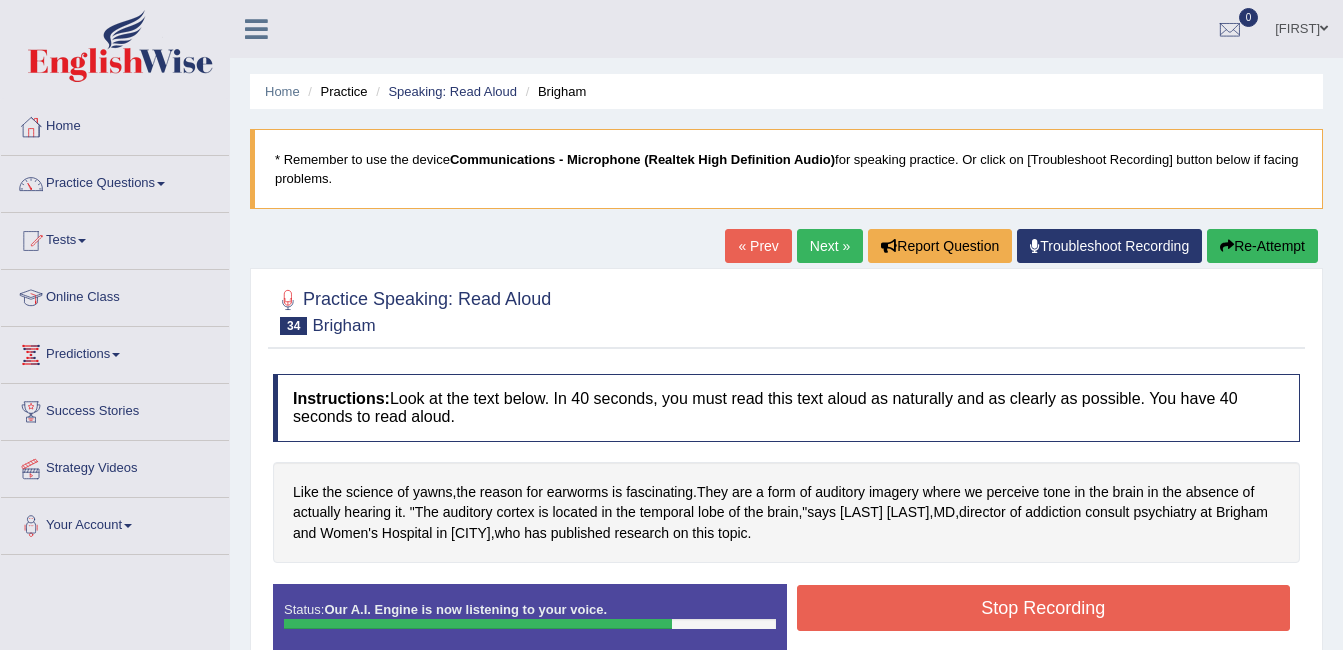 click on "Stop Recording" at bounding box center (1044, 608) 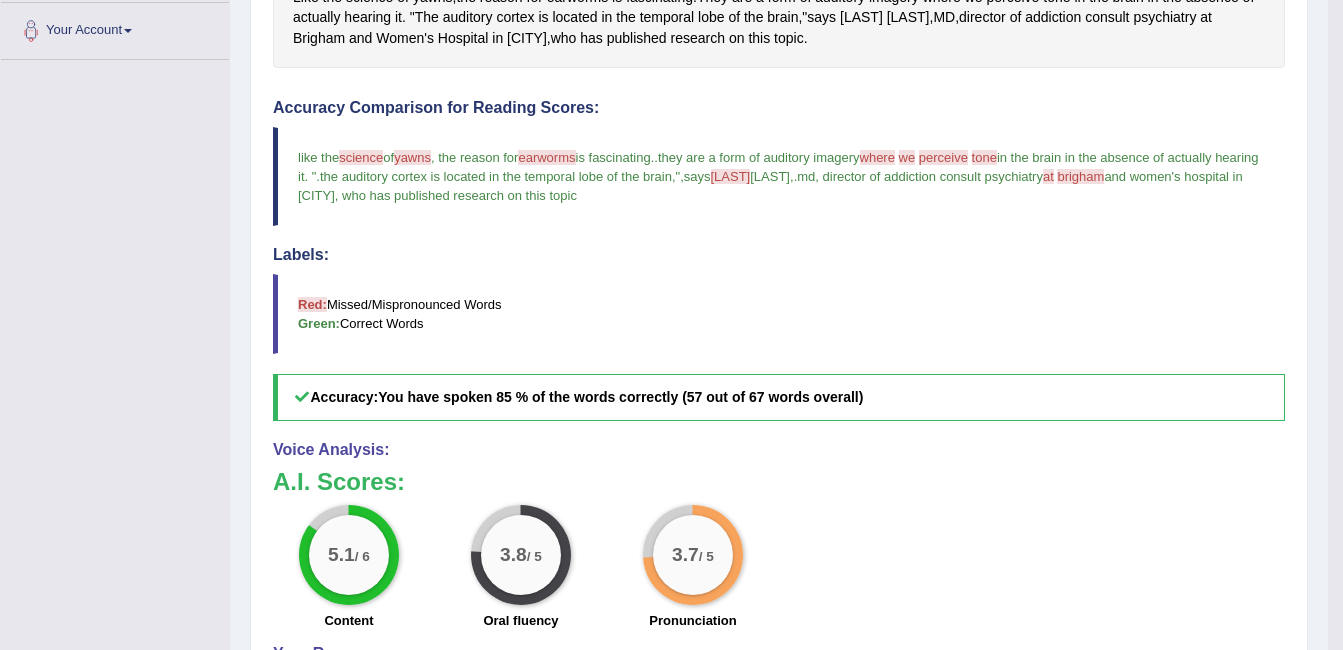 scroll, scrollTop: 588, scrollLeft: 0, axis: vertical 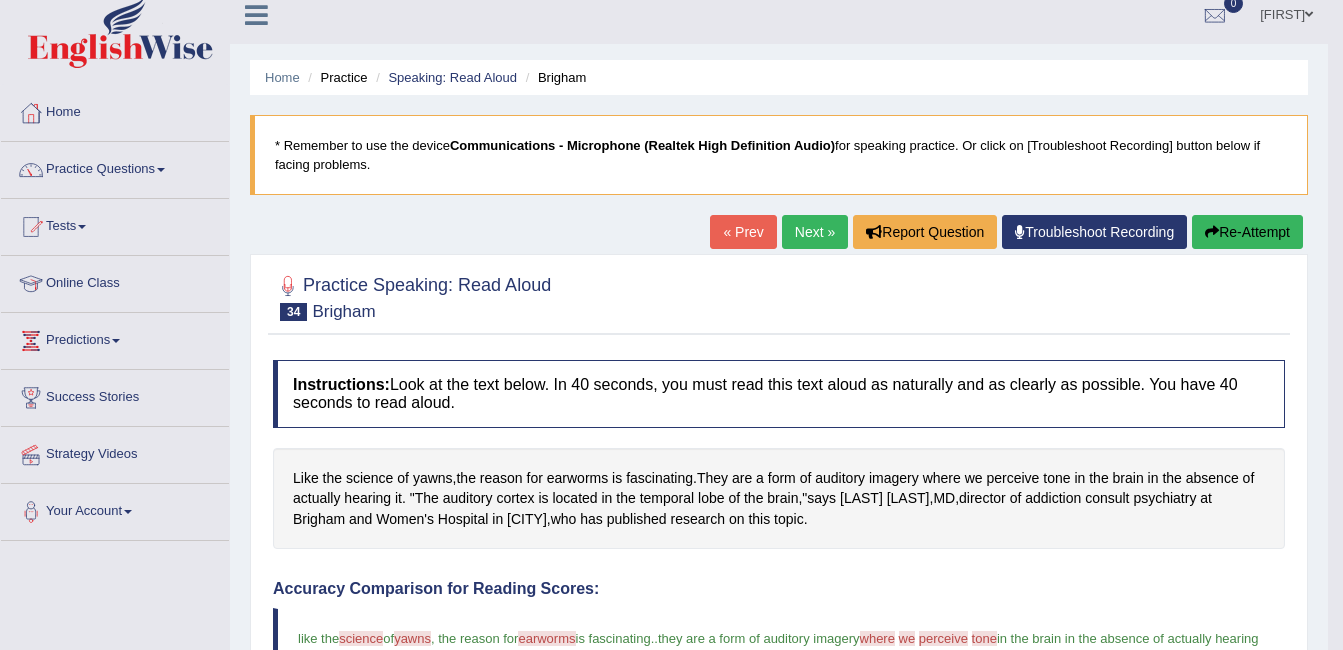 click on "Next »" at bounding box center [815, 232] 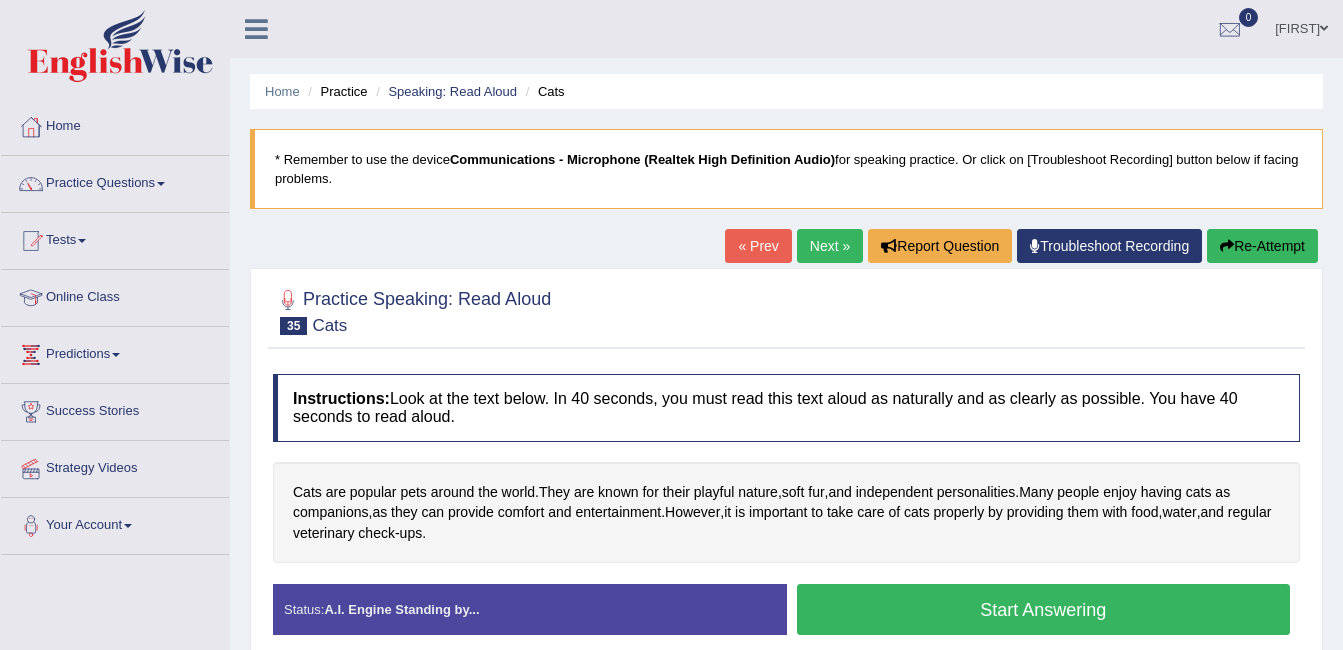scroll, scrollTop: 0, scrollLeft: 0, axis: both 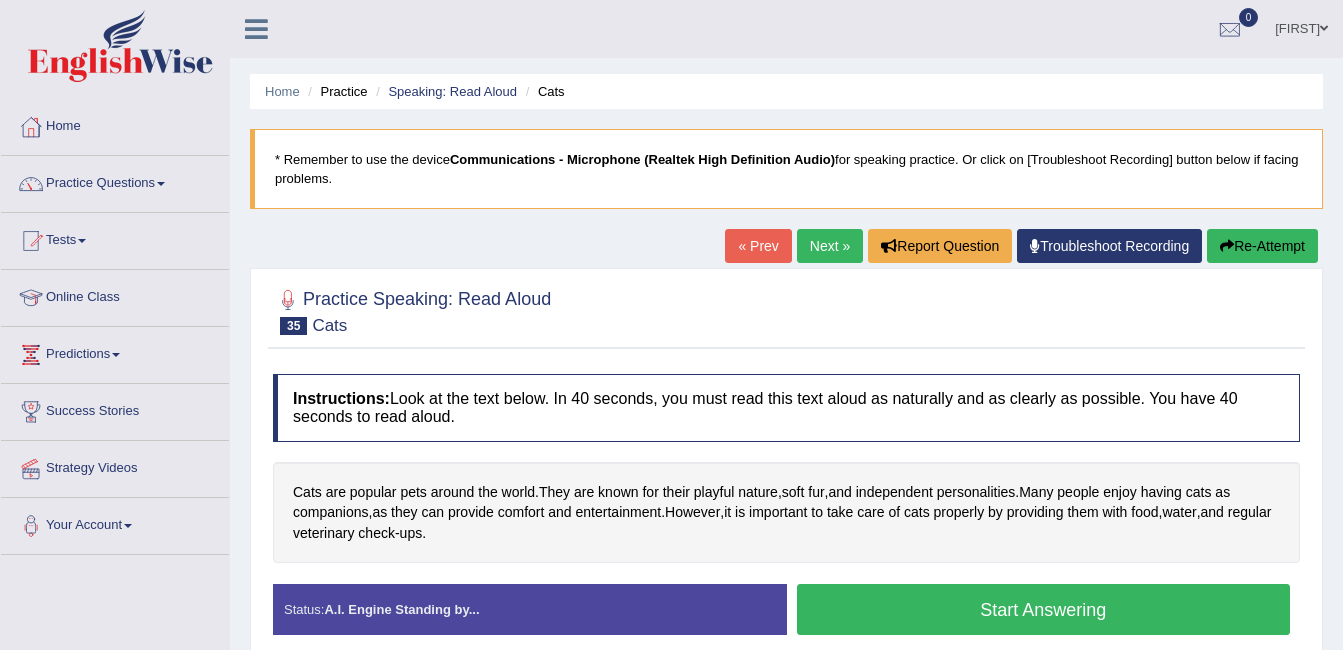 click on "Start Answering" at bounding box center (1044, 609) 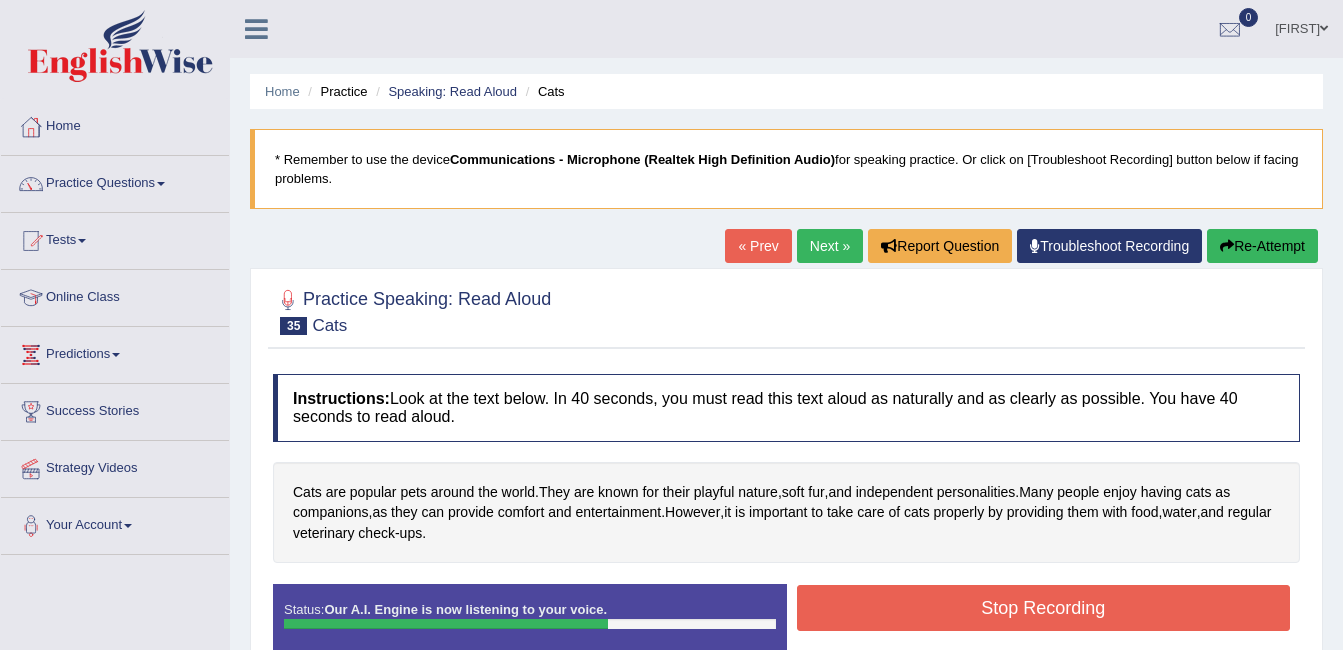 click on "Stop Recording" at bounding box center [1044, 608] 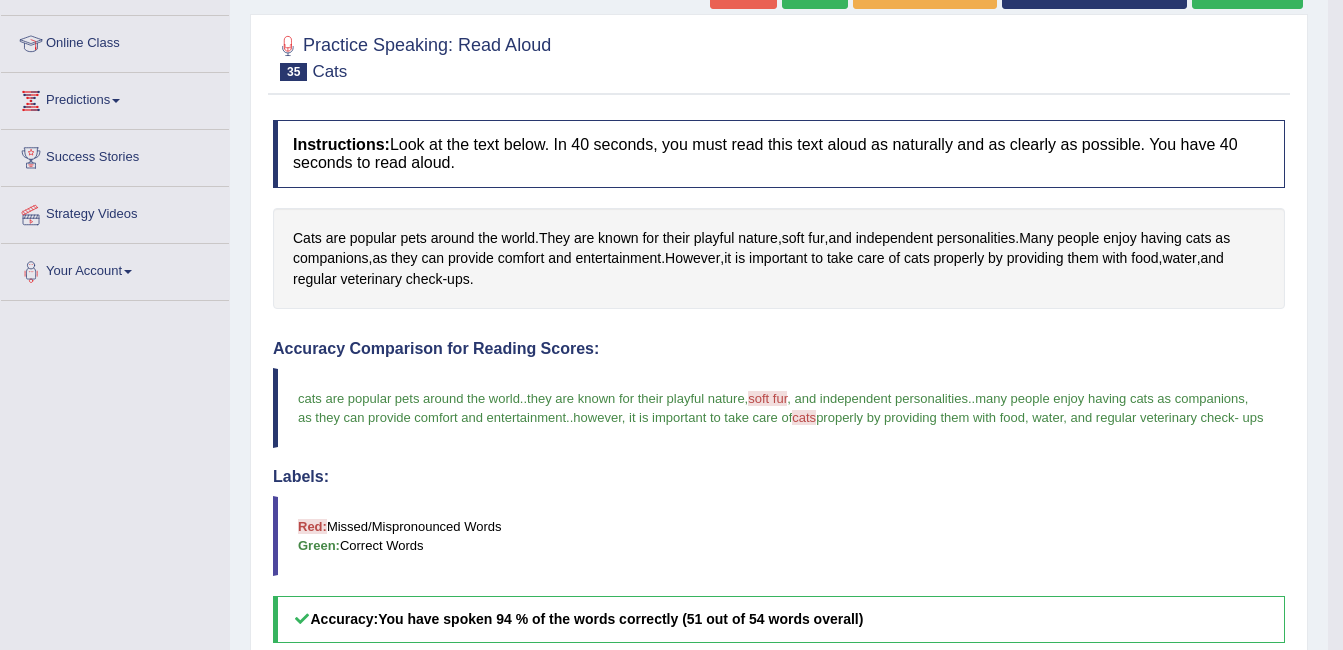 scroll, scrollTop: 281, scrollLeft: 0, axis: vertical 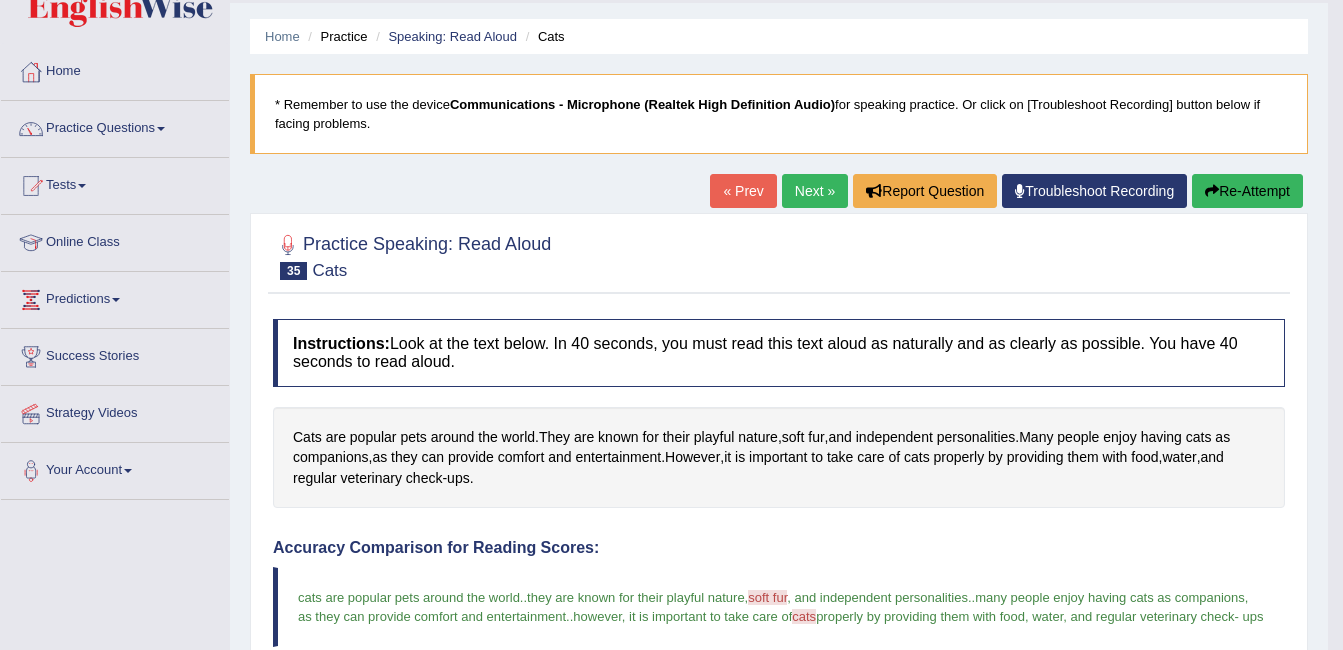 click on "Next »" at bounding box center [815, 191] 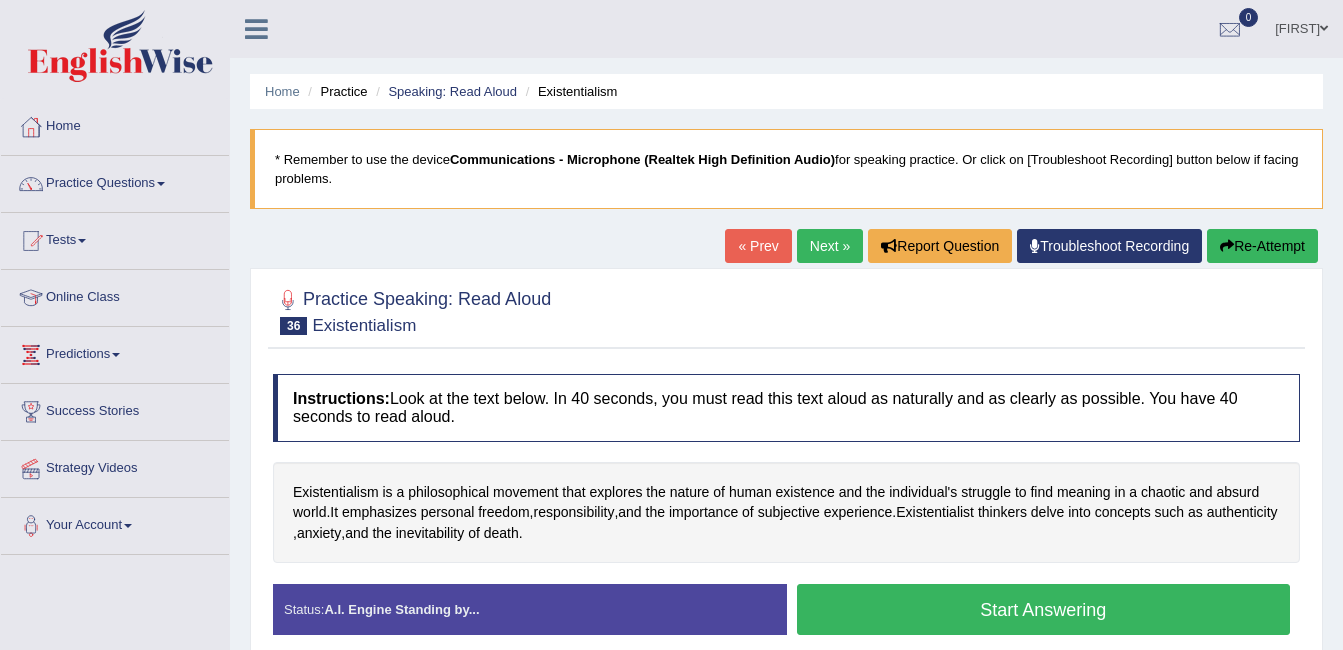 scroll, scrollTop: 0, scrollLeft: 0, axis: both 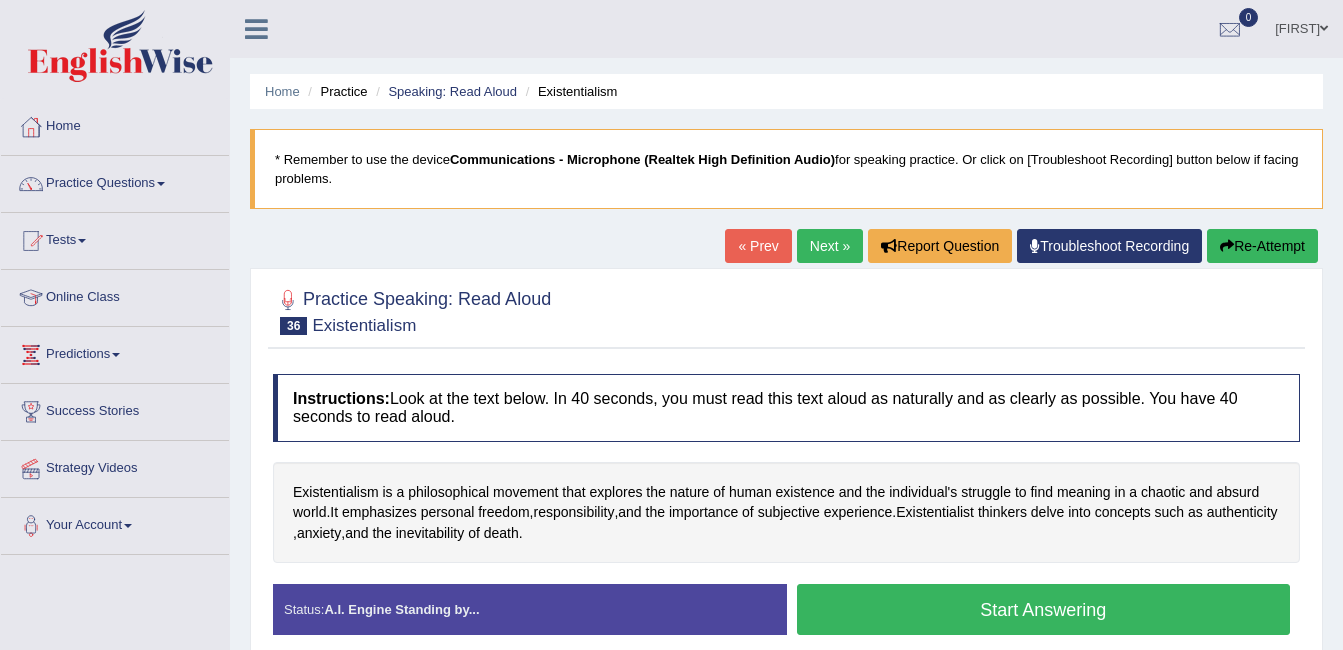 click on "Start Answering" at bounding box center (1044, 609) 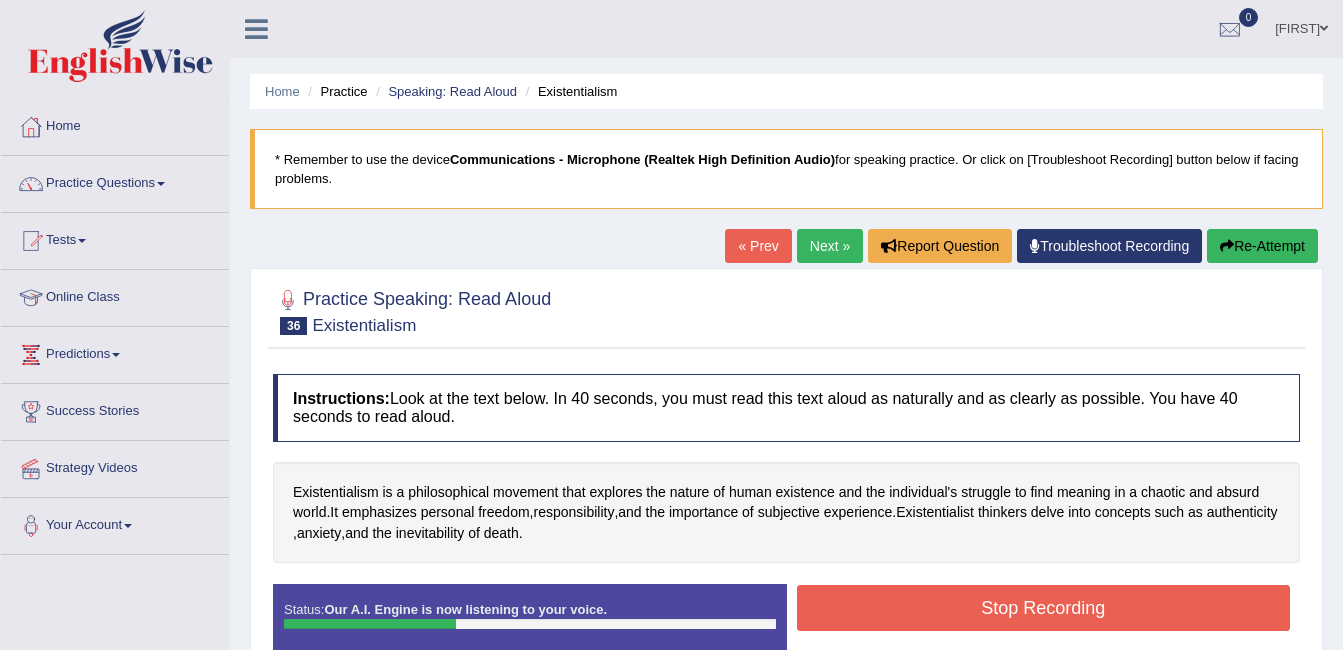 click on "Re-Attempt" at bounding box center (1262, 246) 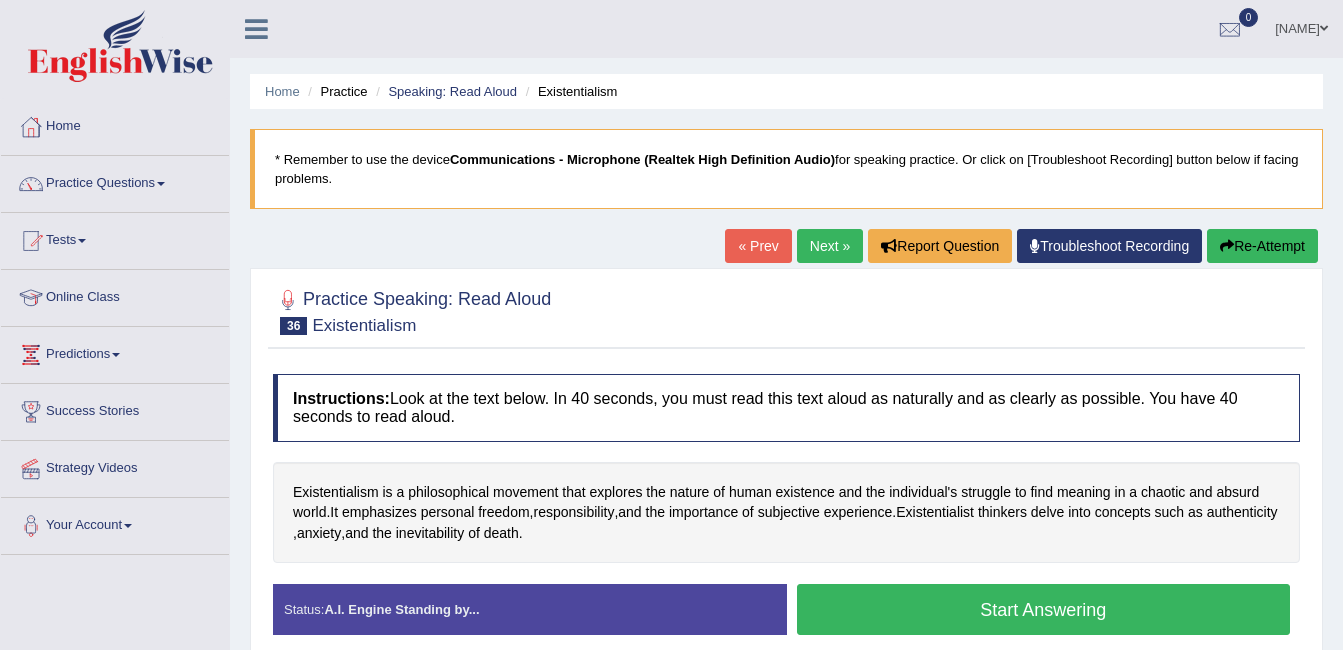 scroll, scrollTop: 0, scrollLeft: 0, axis: both 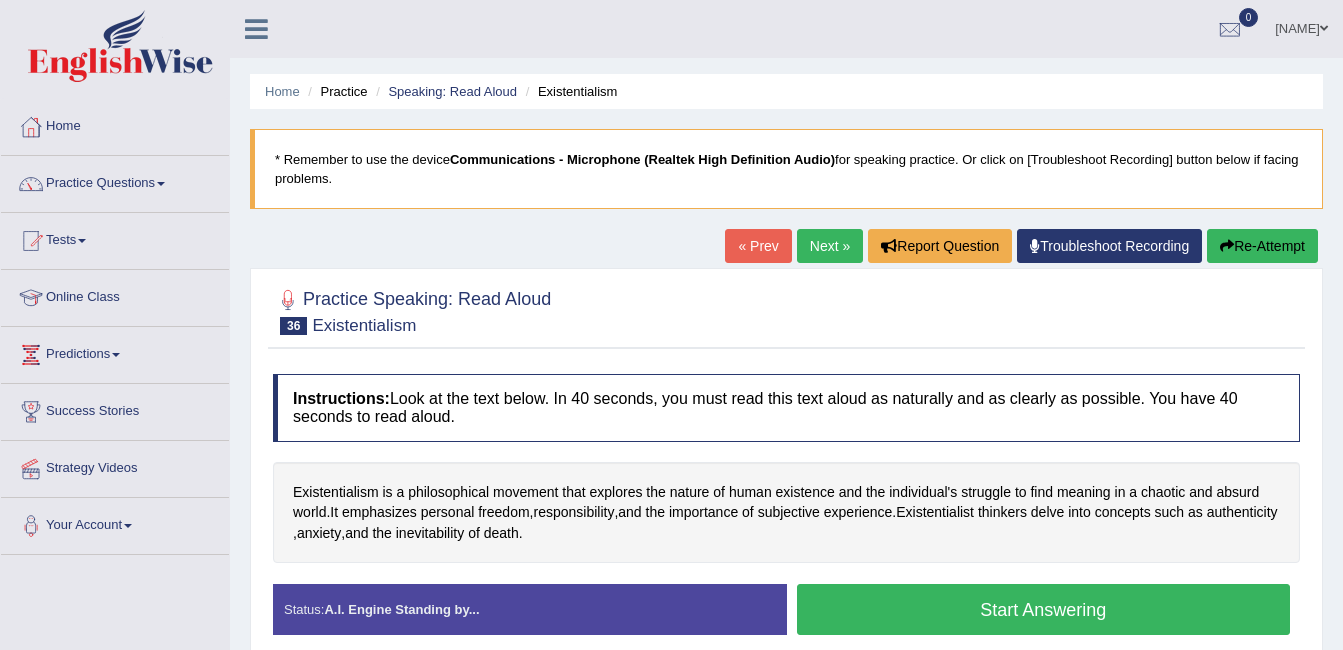 click on "Start Answering" at bounding box center [1044, 609] 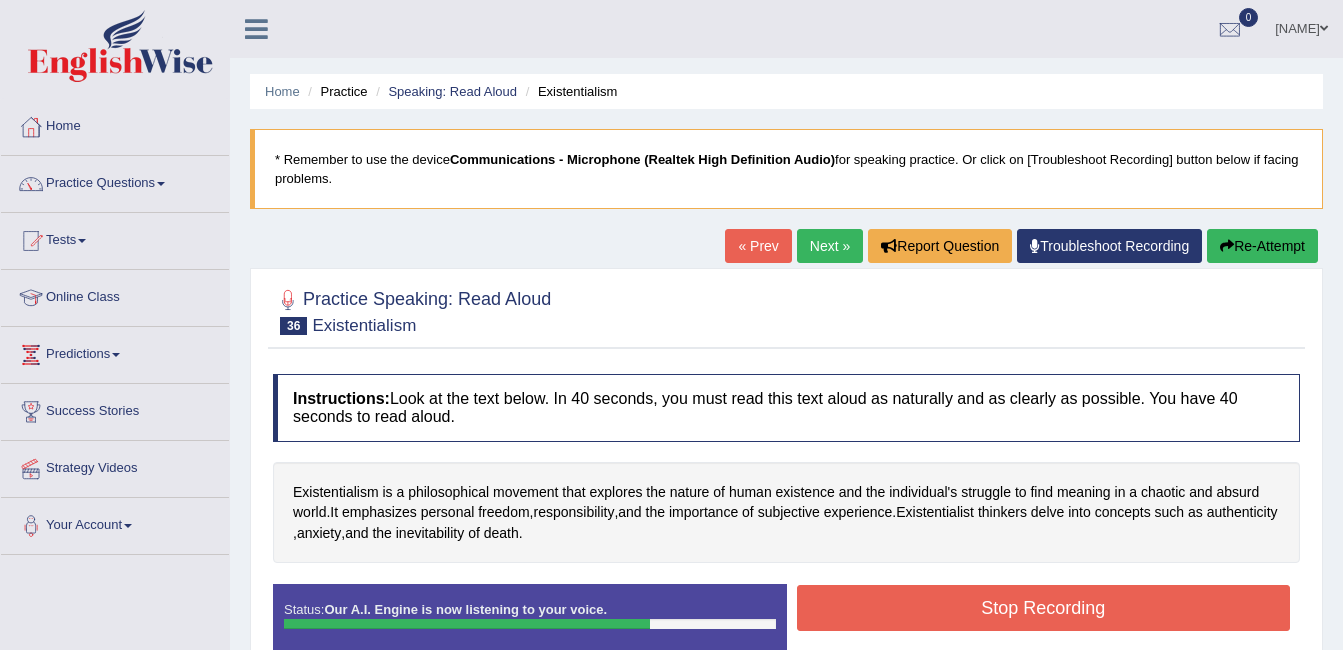 click on "Stop Recording" at bounding box center [1044, 608] 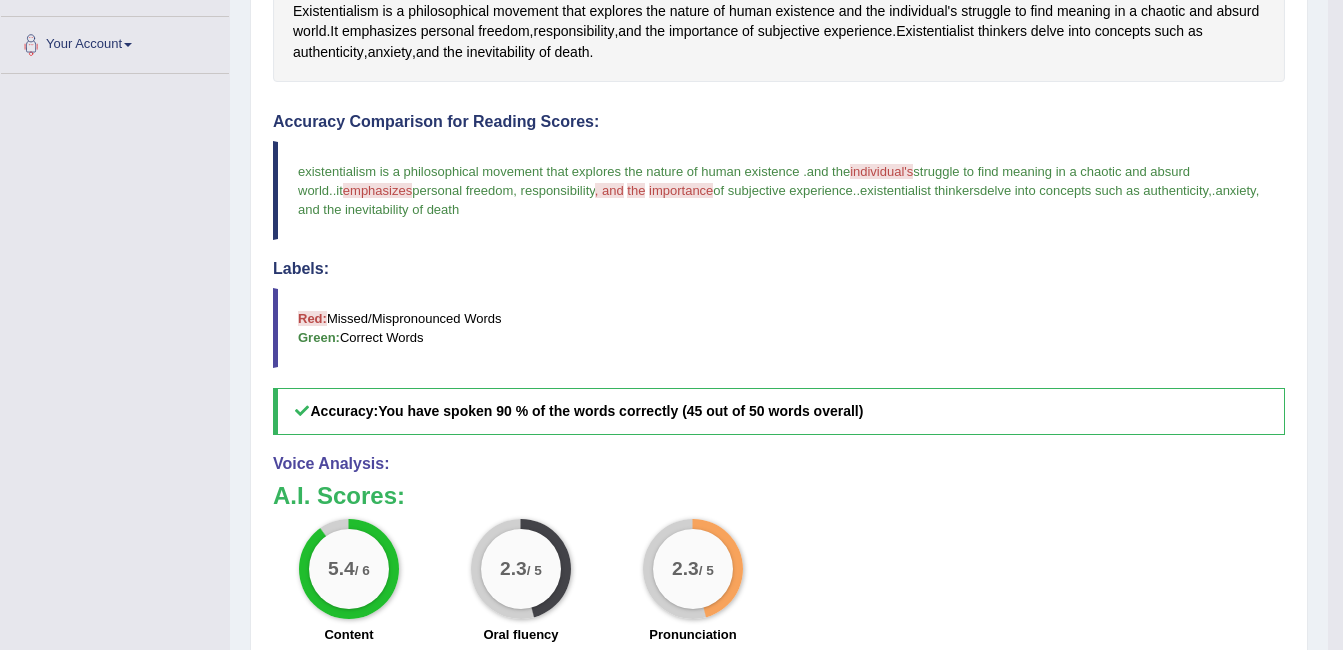 scroll, scrollTop: 548, scrollLeft: 0, axis: vertical 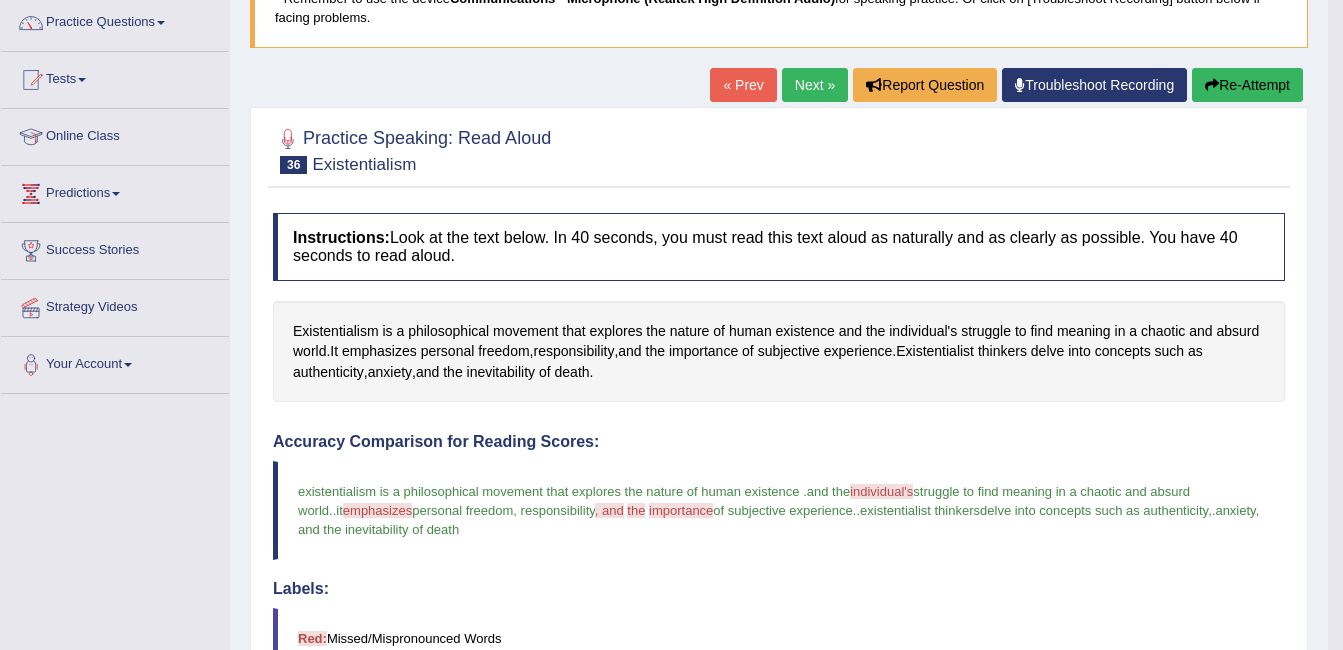 click on "Next »" at bounding box center [815, 85] 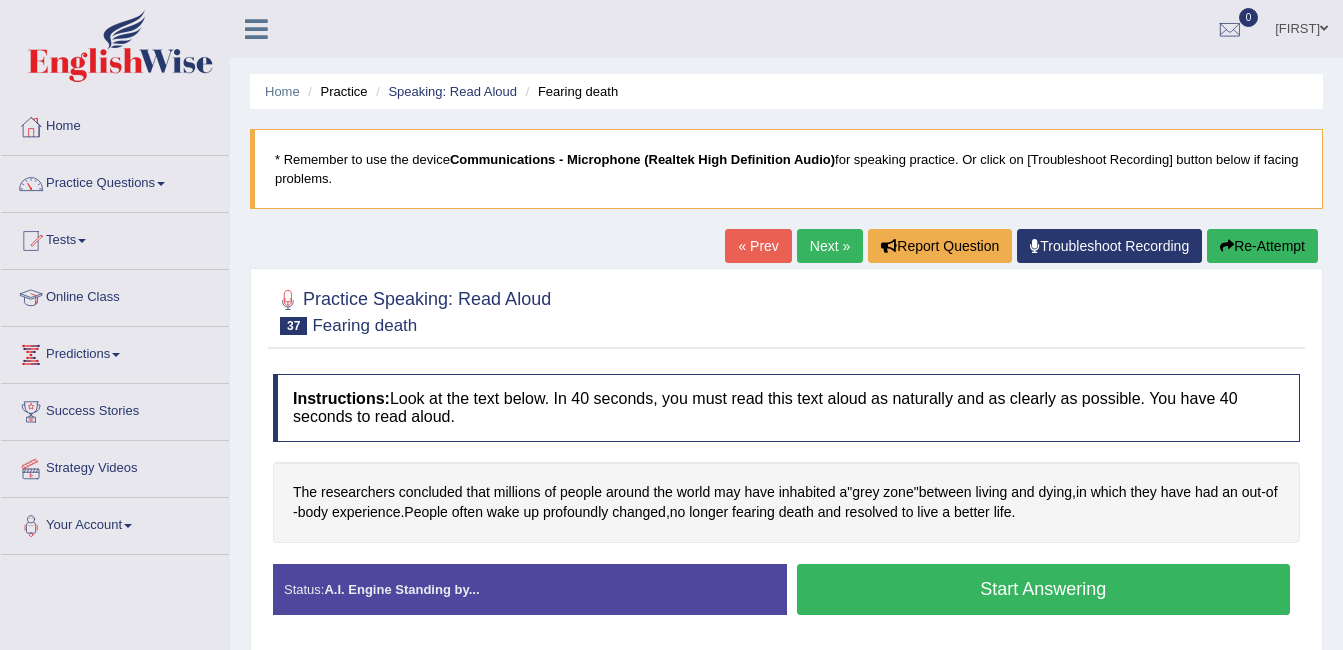 scroll, scrollTop: 0, scrollLeft: 0, axis: both 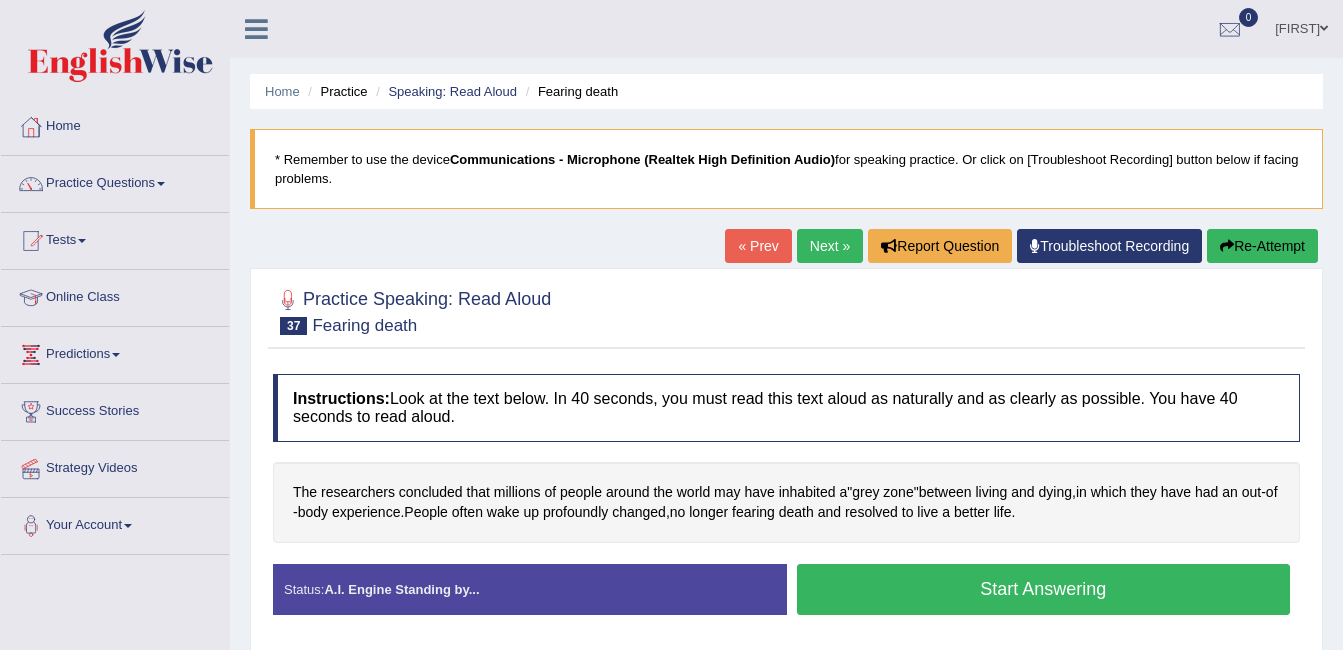 click on "Start Answering" at bounding box center [1044, 589] 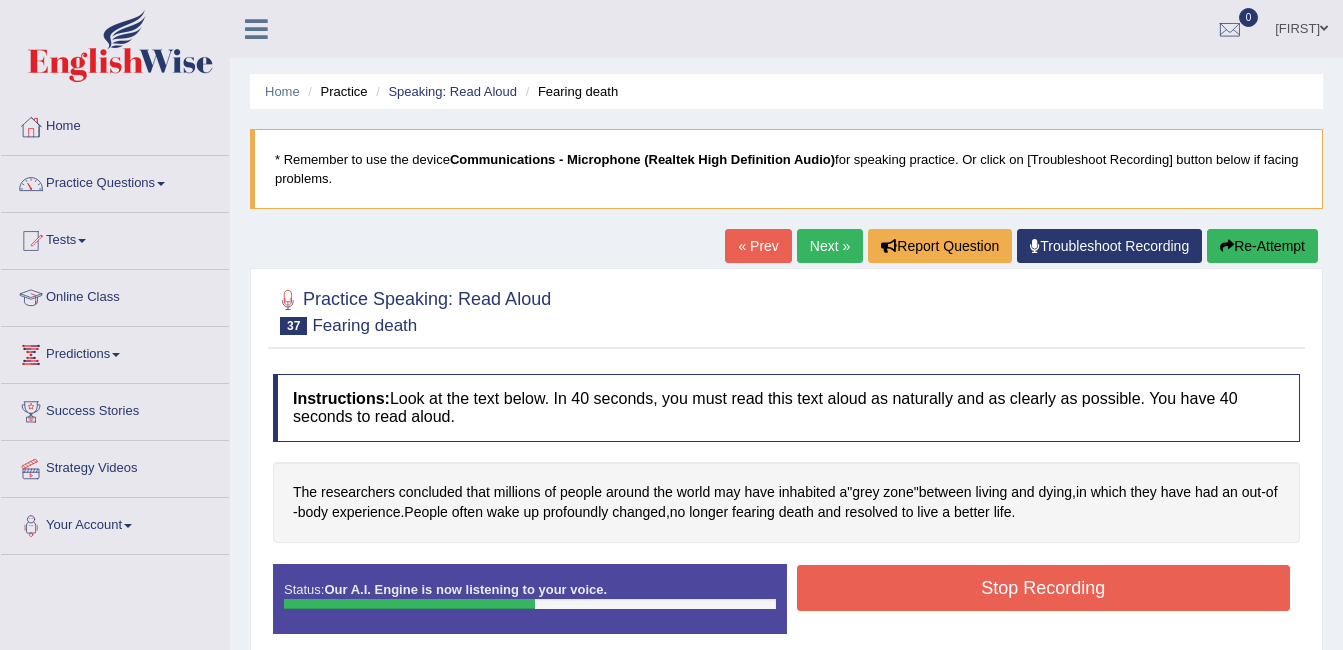 click on "Stop Recording" at bounding box center (1044, 588) 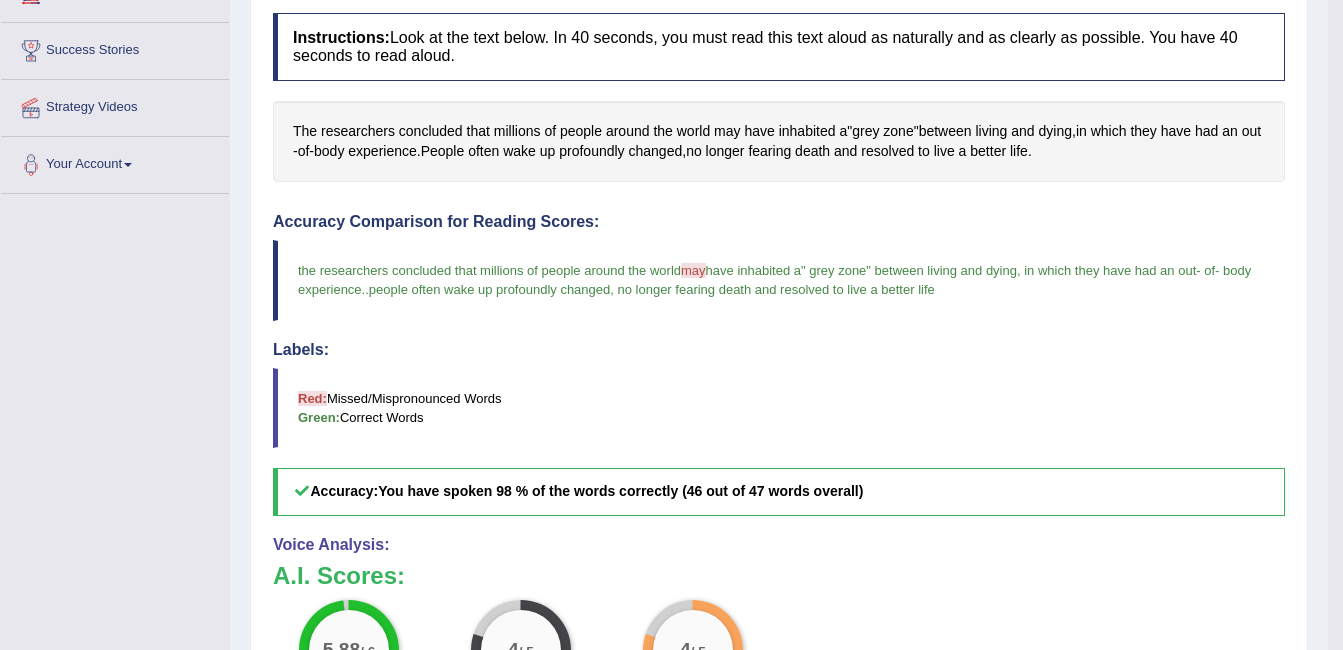 scroll, scrollTop: 388, scrollLeft: 0, axis: vertical 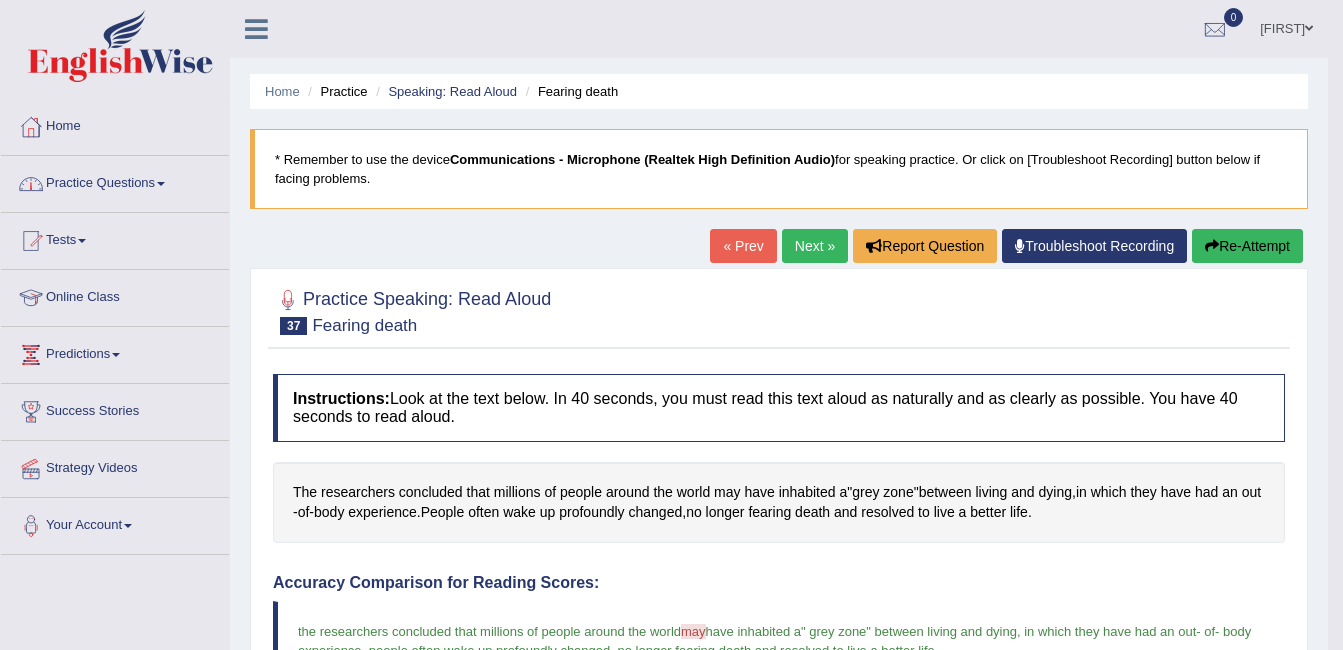 click on "Practice Questions" at bounding box center (115, 181) 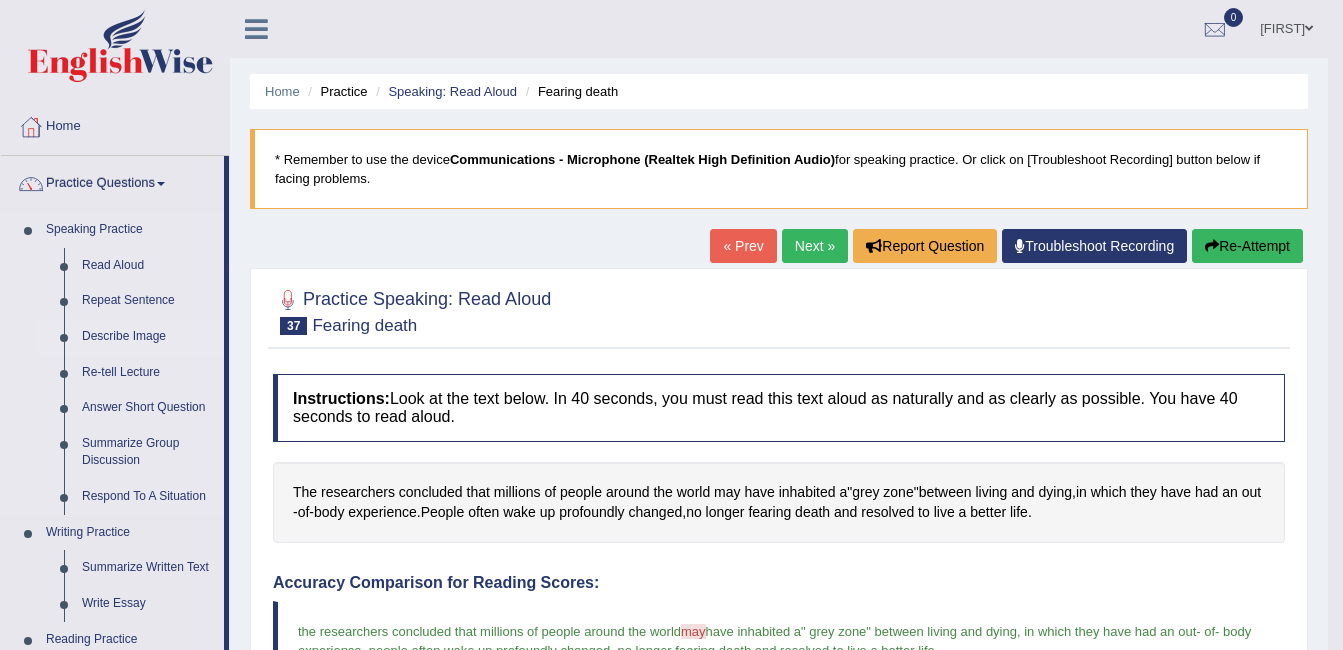 click on "Describe Image" at bounding box center (148, 337) 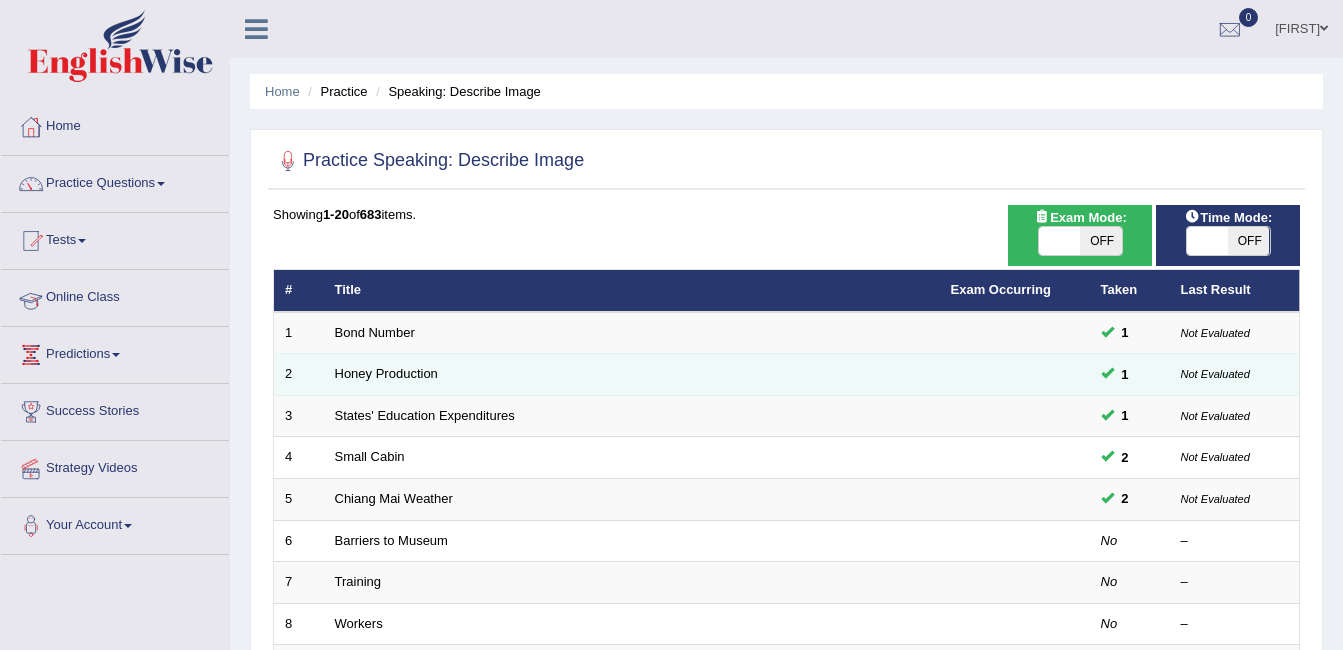 scroll, scrollTop: 0, scrollLeft: 0, axis: both 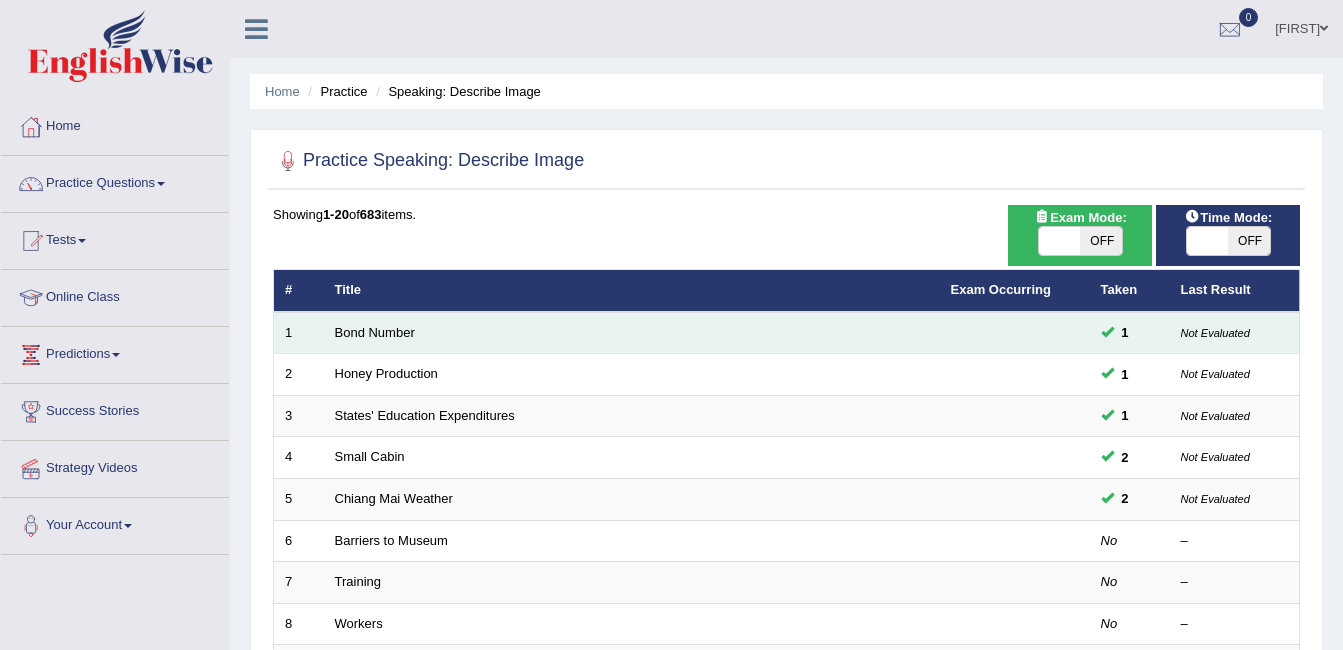 click on "Bond Number" at bounding box center [632, 333] 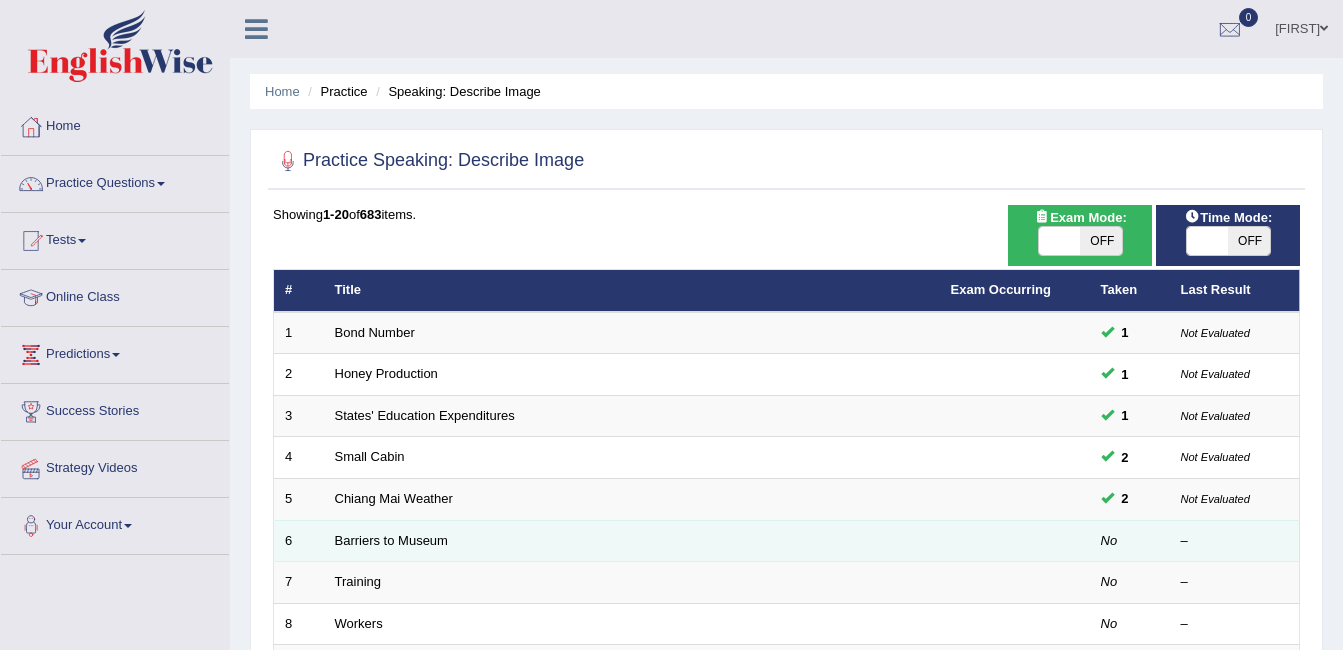 click at bounding box center (1015, 541) 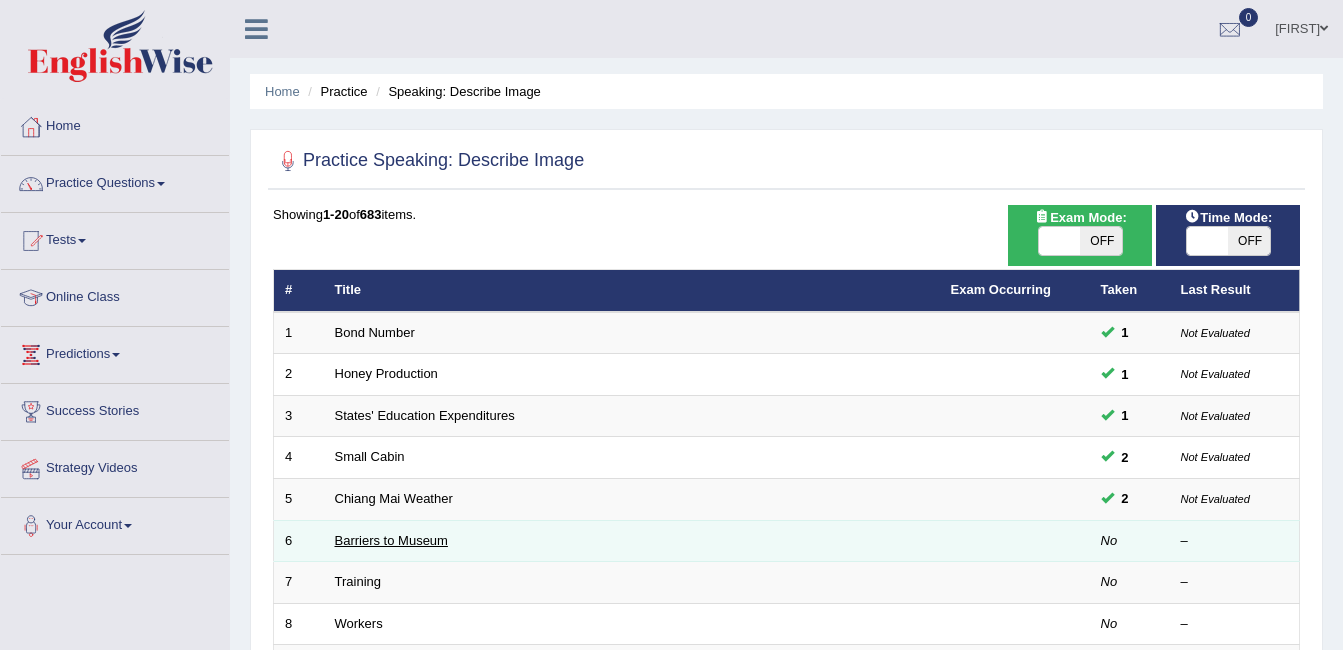 click on "Barriers to Museum" at bounding box center (391, 540) 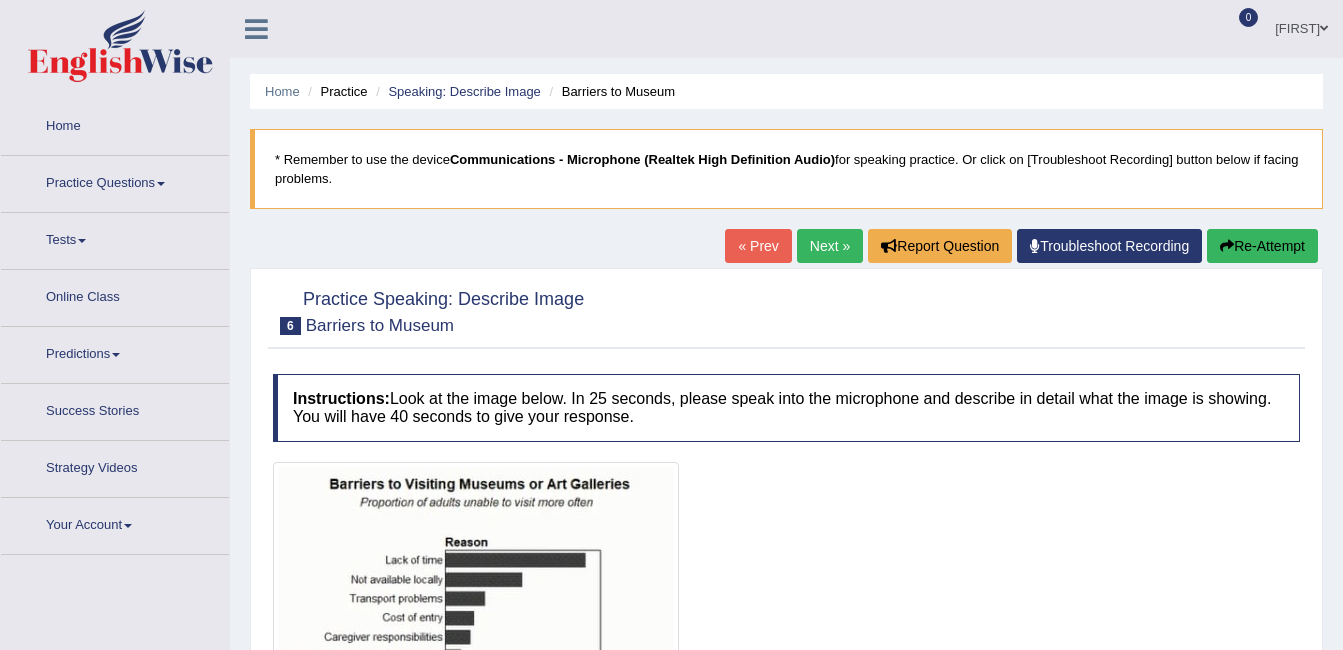 scroll, scrollTop: 0, scrollLeft: 0, axis: both 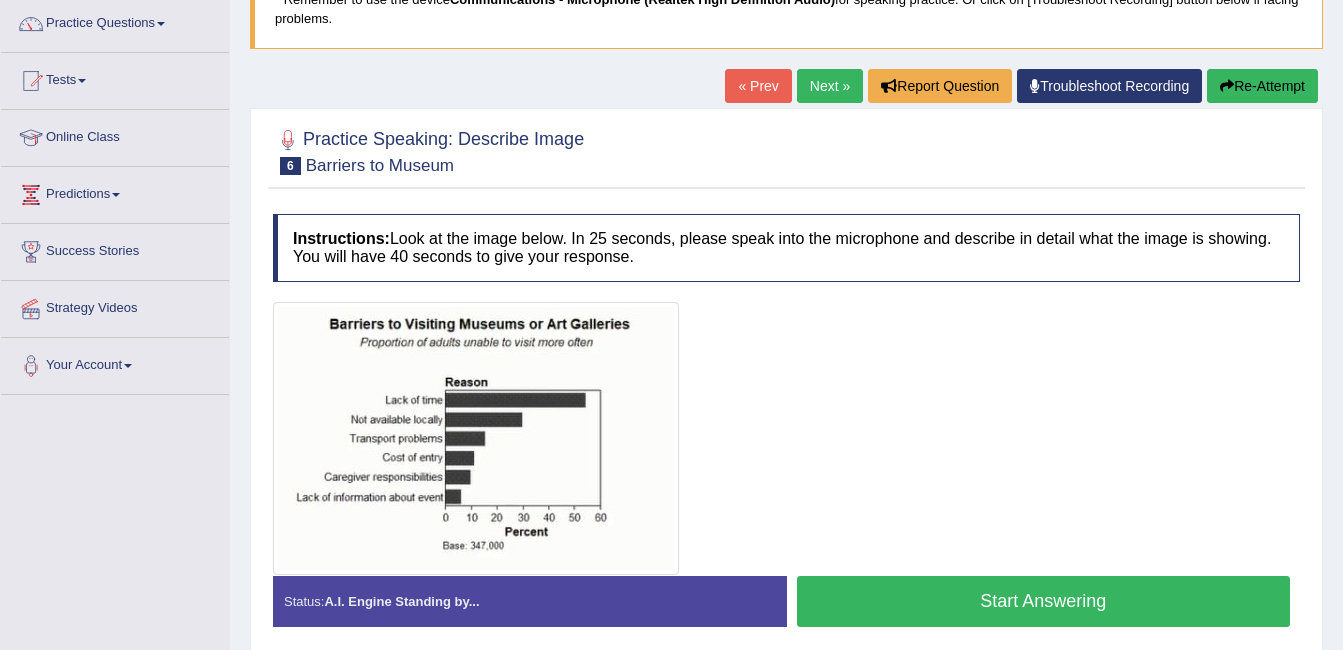 click on "Start Answering" at bounding box center (1044, 601) 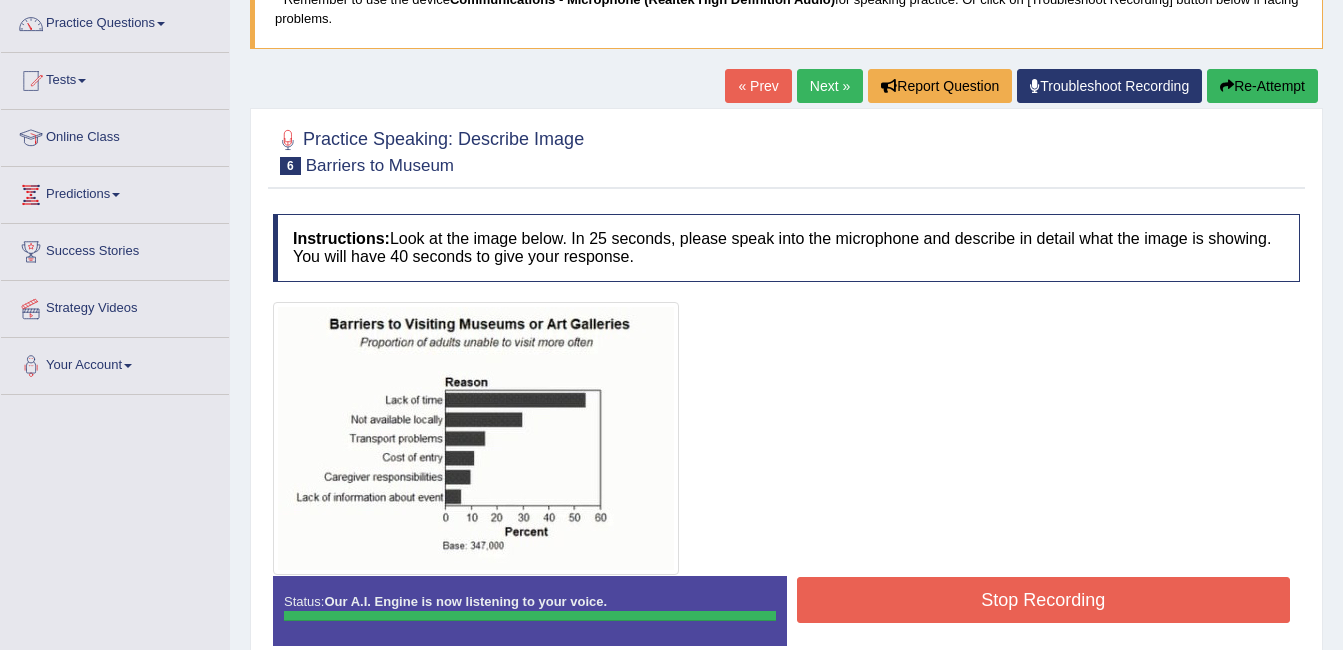 click on "Stop Recording" at bounding box center (1044, 600) 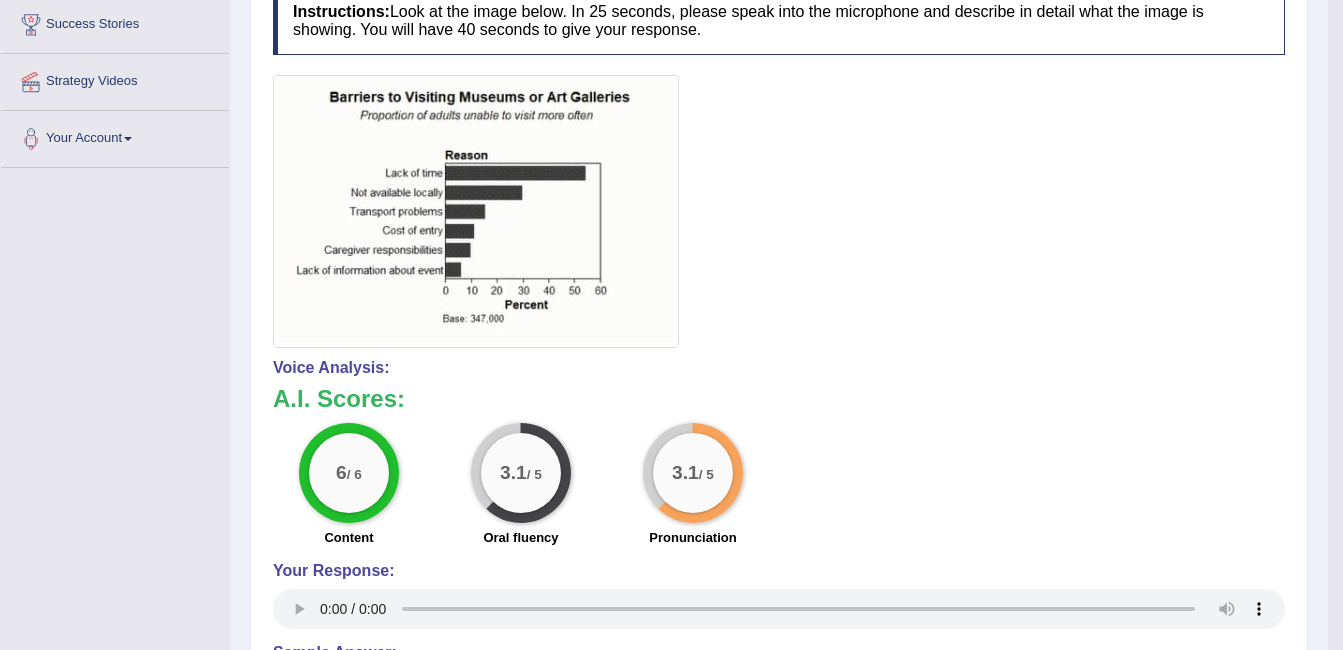scroll, scrollTop: 428, scrollLeft: 0, axis: vertical 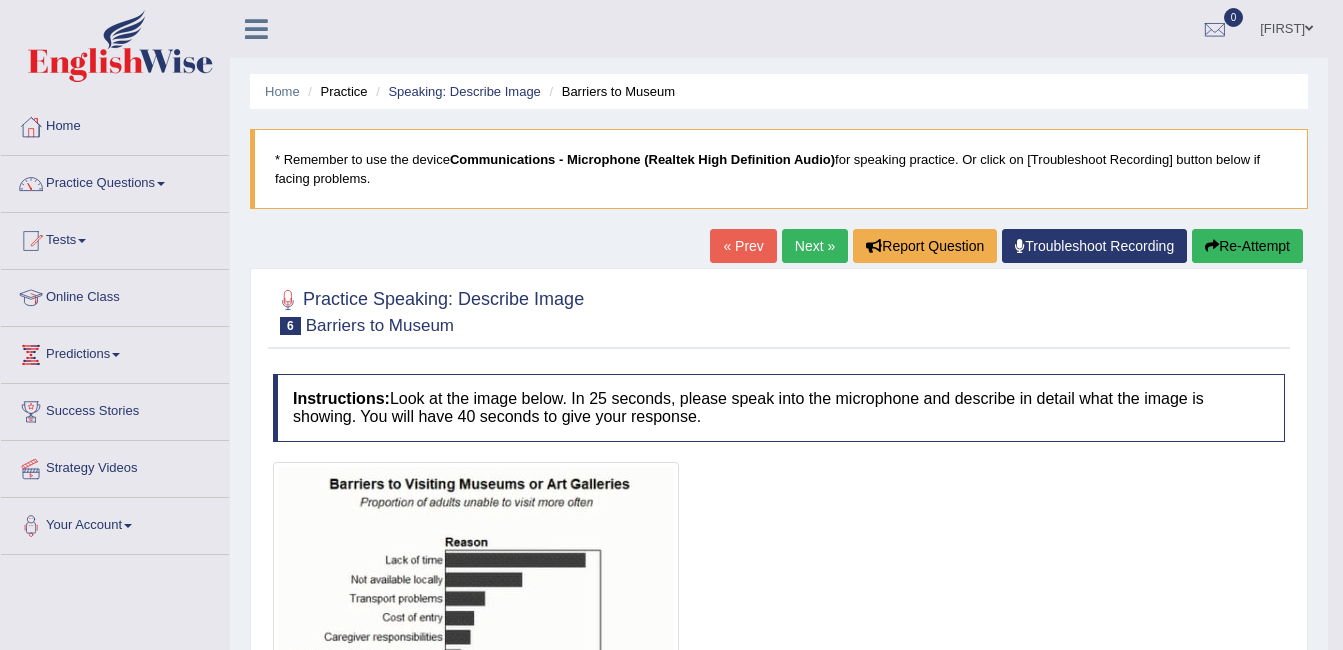 click on "Next »" at bounding box center [815, 246] 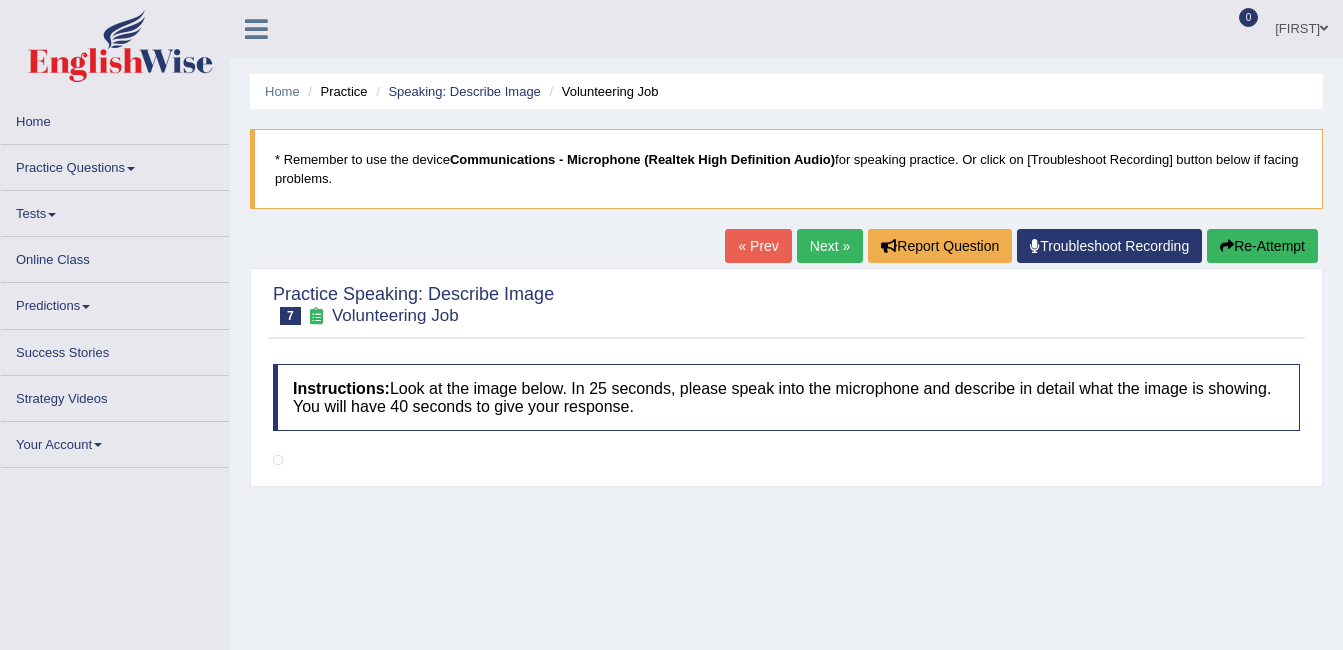scroll, scrollTop: 0, scrollLeft: 0, axis: both 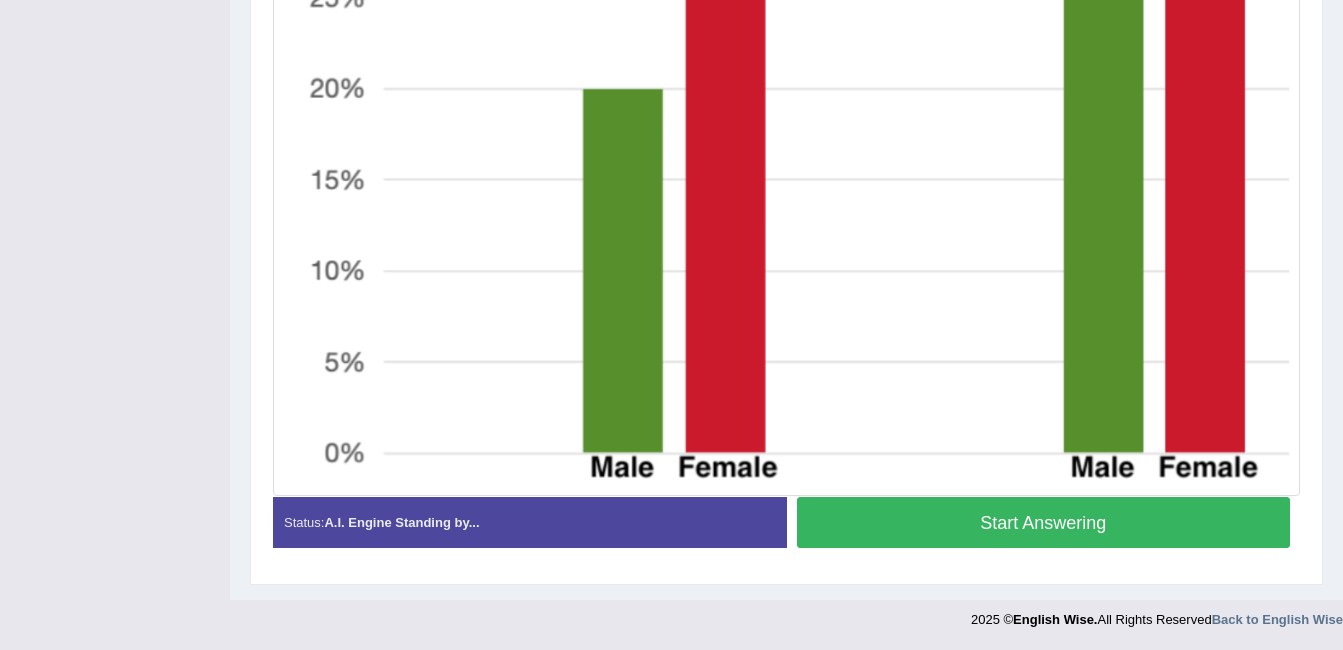 click on "Start Answering" at bounding box center (1044, 522) 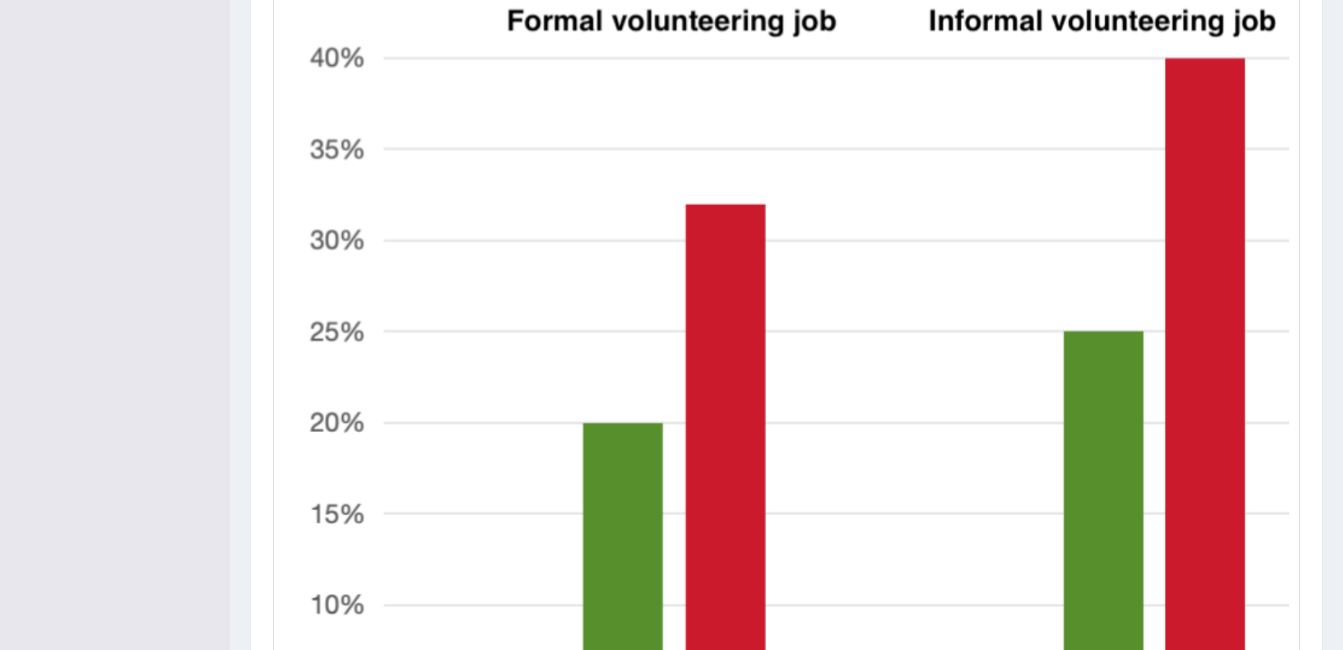 scroll, scrollTop: 461, scrollLeft: 0, axis: vertical 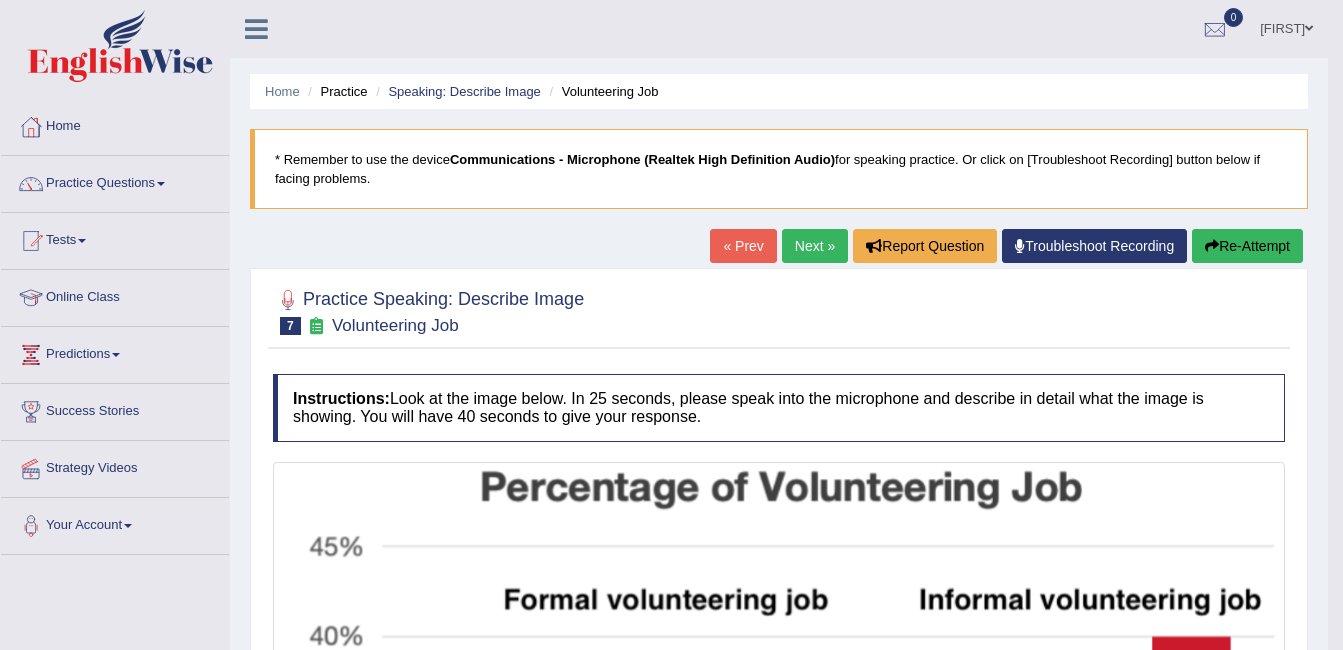 click on "Next »" at bounding box center [815, 246] 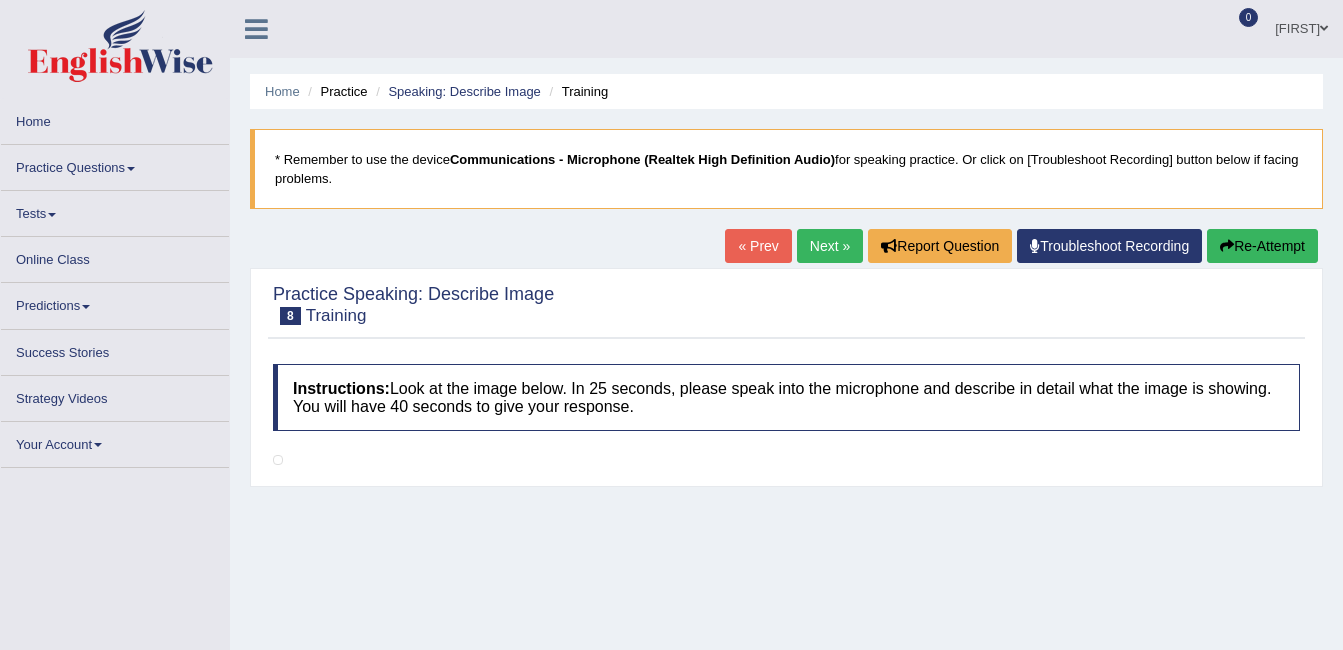 scroll, scrollTop: 0, scrollLeft: 0, axis: both 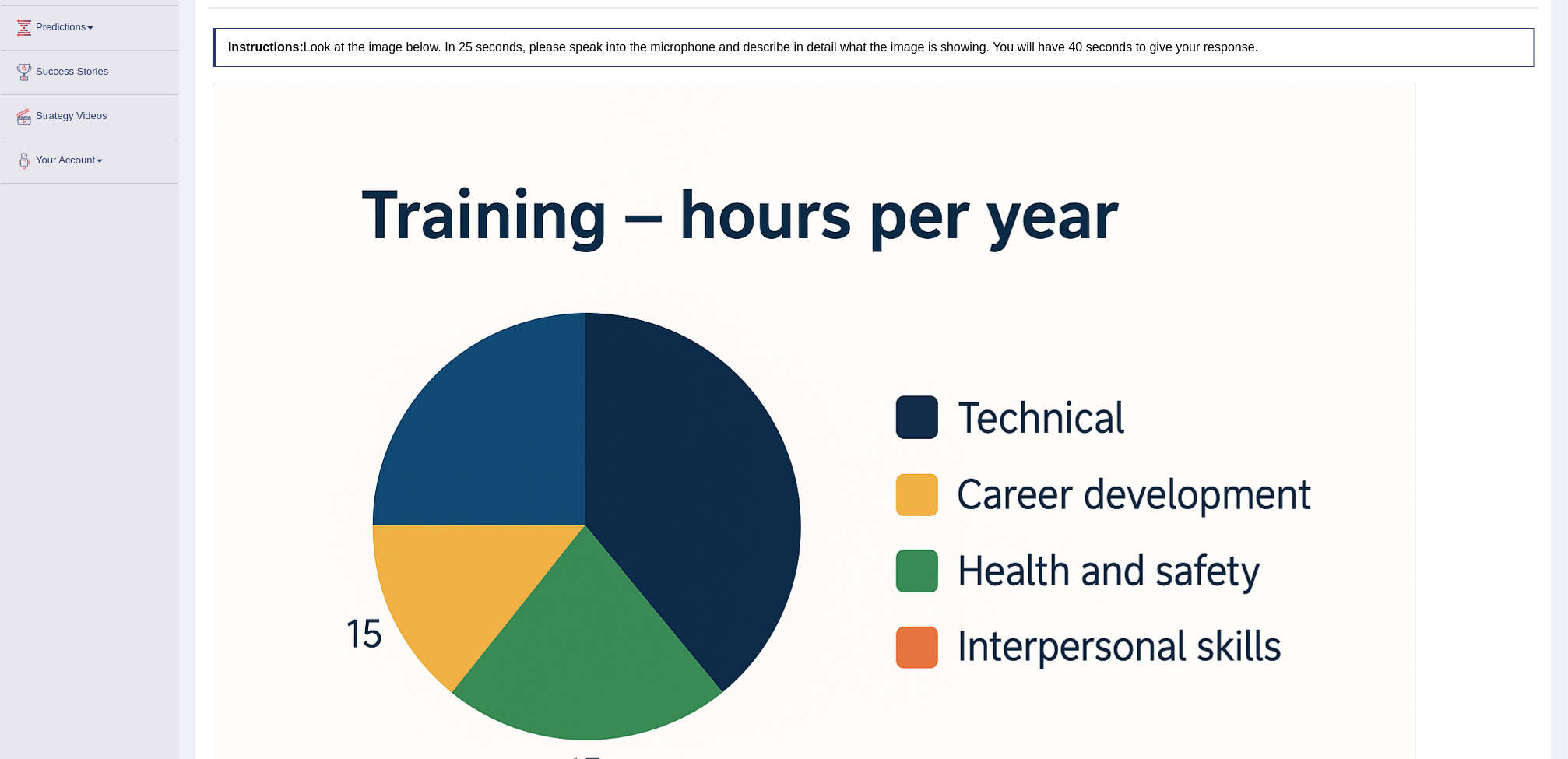 click on "Toggle navigation
Home
Practice Questions   Speaking Practice Read Aloud
Repeat Sentence
Describe Image
Re-tell Lecture
Answer Short Question
Summarize Group Discussion
Respond To A Situation
Writing Practice  Summarize Written Text
Write Essay
Reading Practice  Reading & Writing: Fill In The Blanks
Choose Multiple Answers
Re-order Paragraphs
Fill In The Blanks
Choose Single Answer
Listening Practice  Summarize Spoken Text
Highlight Incorrect Words
Highlight Correct Summary
Select Missing Word
Choose Single Answer
Choose Multiple Answers
Fill In The Blanks
Write From Dictation
Pronunciation
Tests  Take Practice Sectional Test" at bounding box center (784, 131) 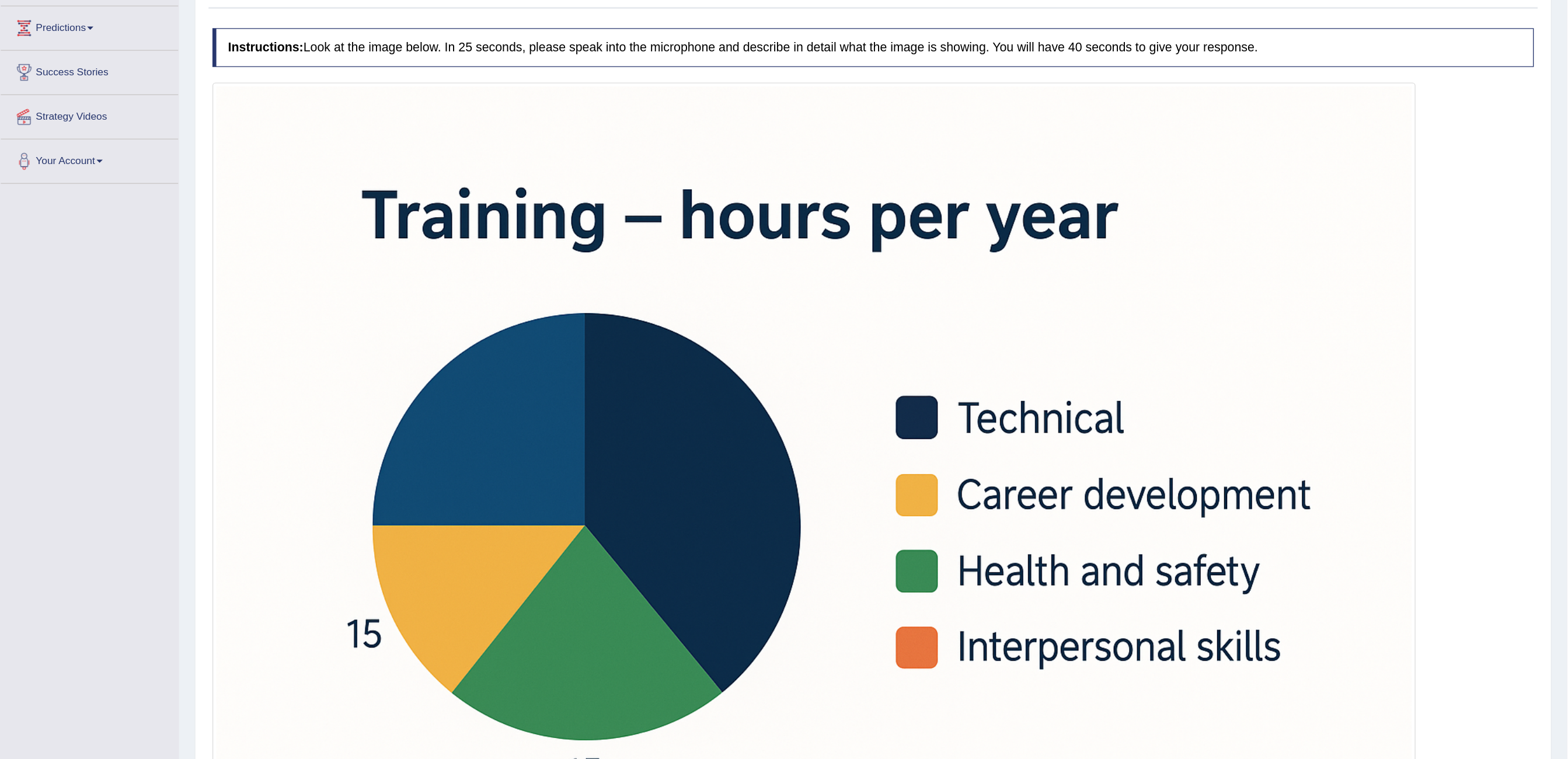 scroll, scrollTop: 0, scrollLeft: 0, axis: both 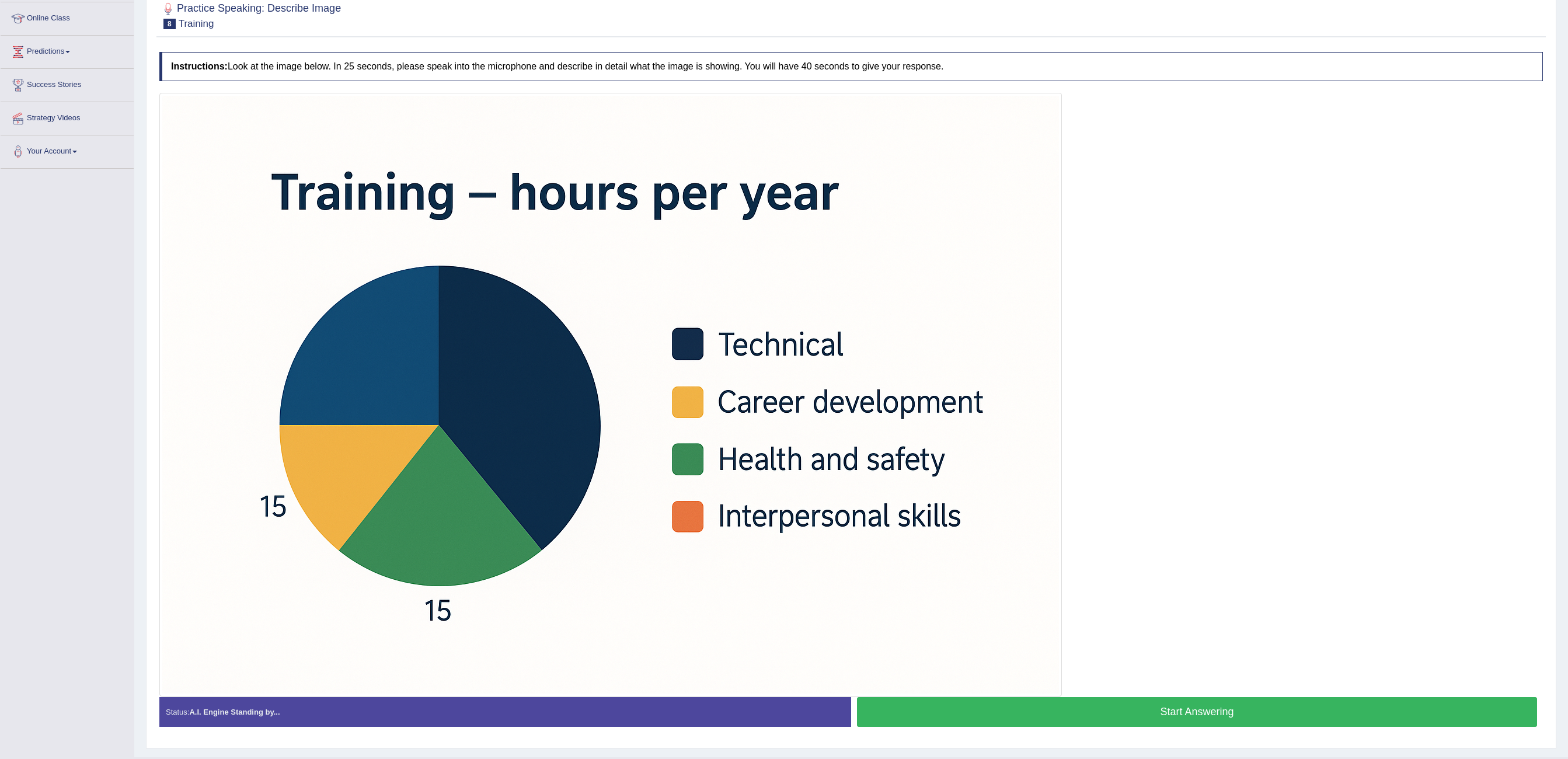 click on "Start Answering" at bounding box center (1197, 712) 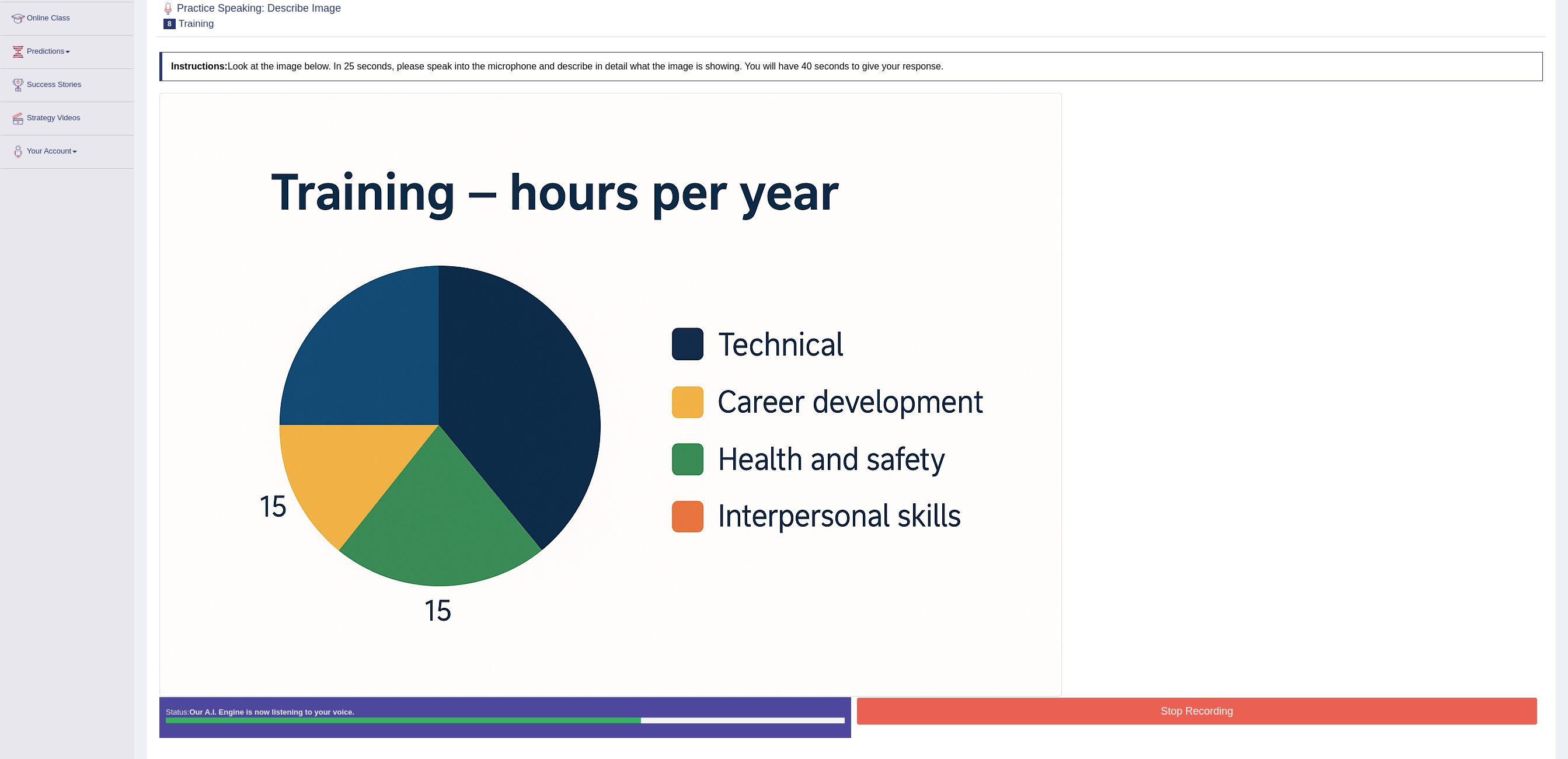 click on "Stop Recording" at bounding box center [1197, 711] 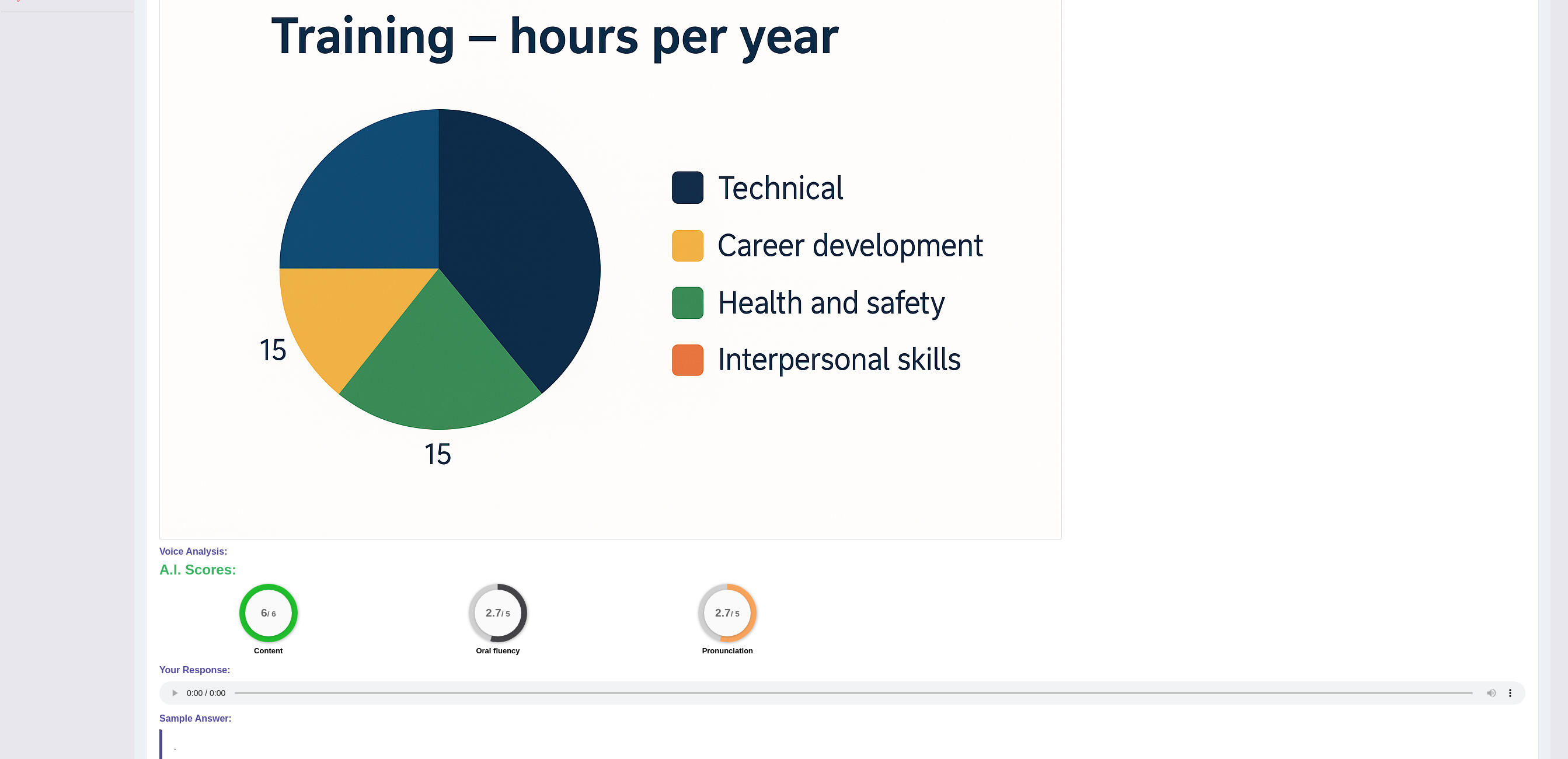 scroll, scrollTop: 358, scrollLeft: 0, axis: vertical 